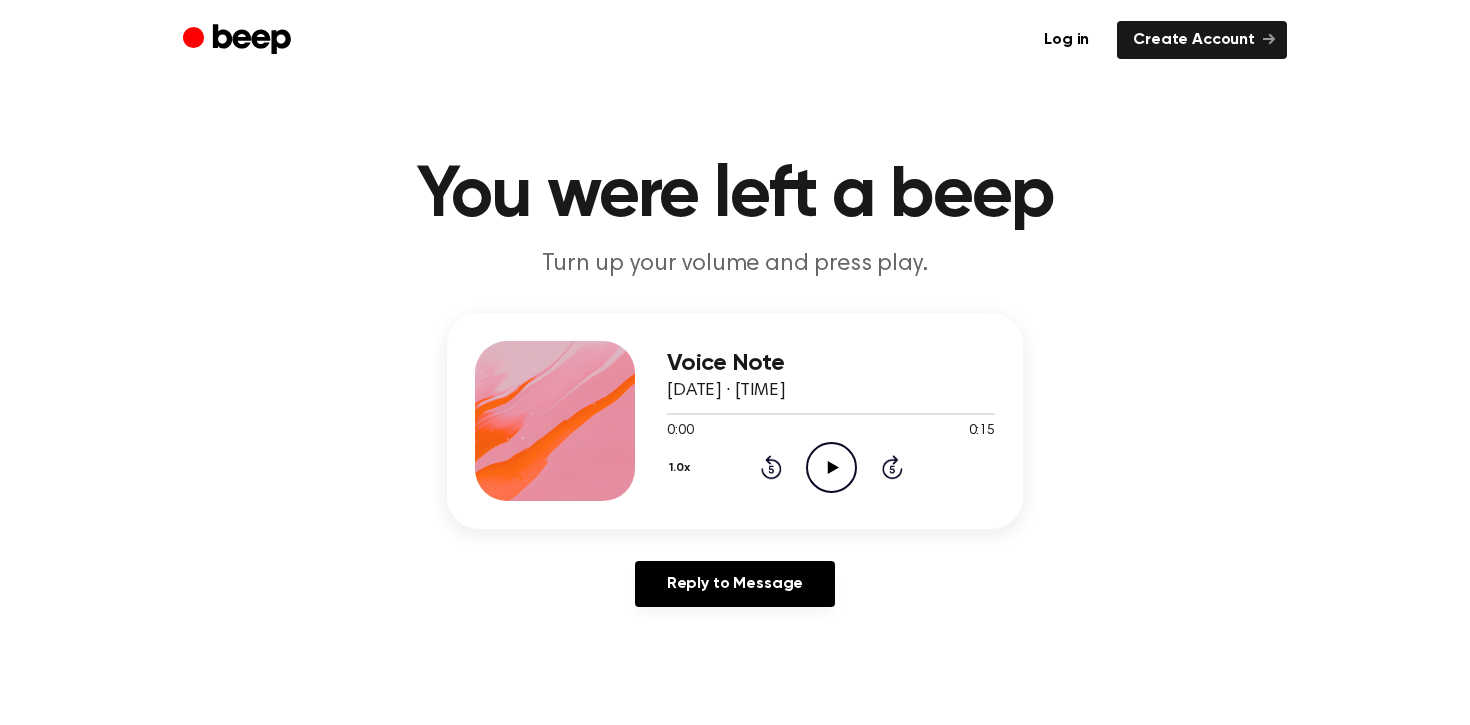 scroll, scrollTop: 0, scrollLeft: 0, axis: both 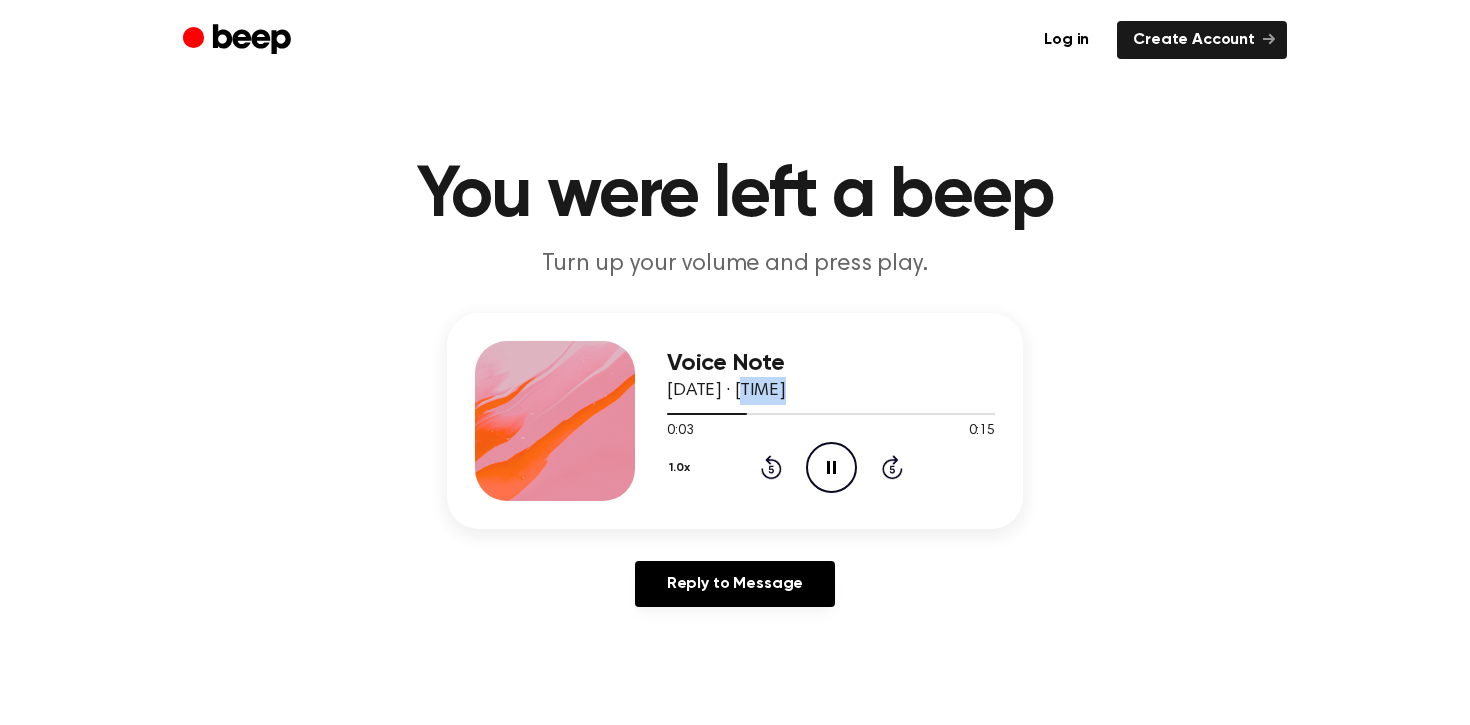 drag, startPoint x: 756, startPoint y: 390, endPoint x: 790, endPoint y: 390, distance: 34 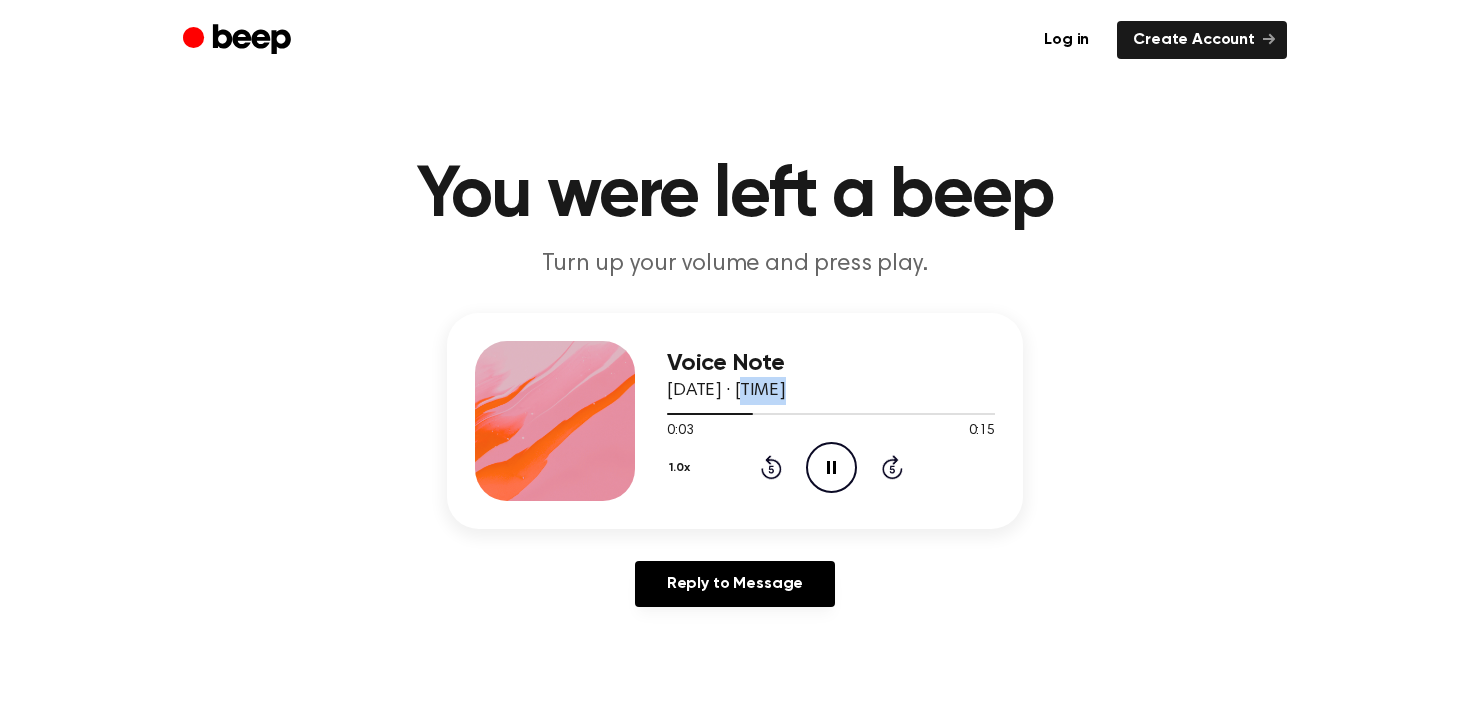 click on "[DATE] · [TIME]" at bounding box center [726, 391] 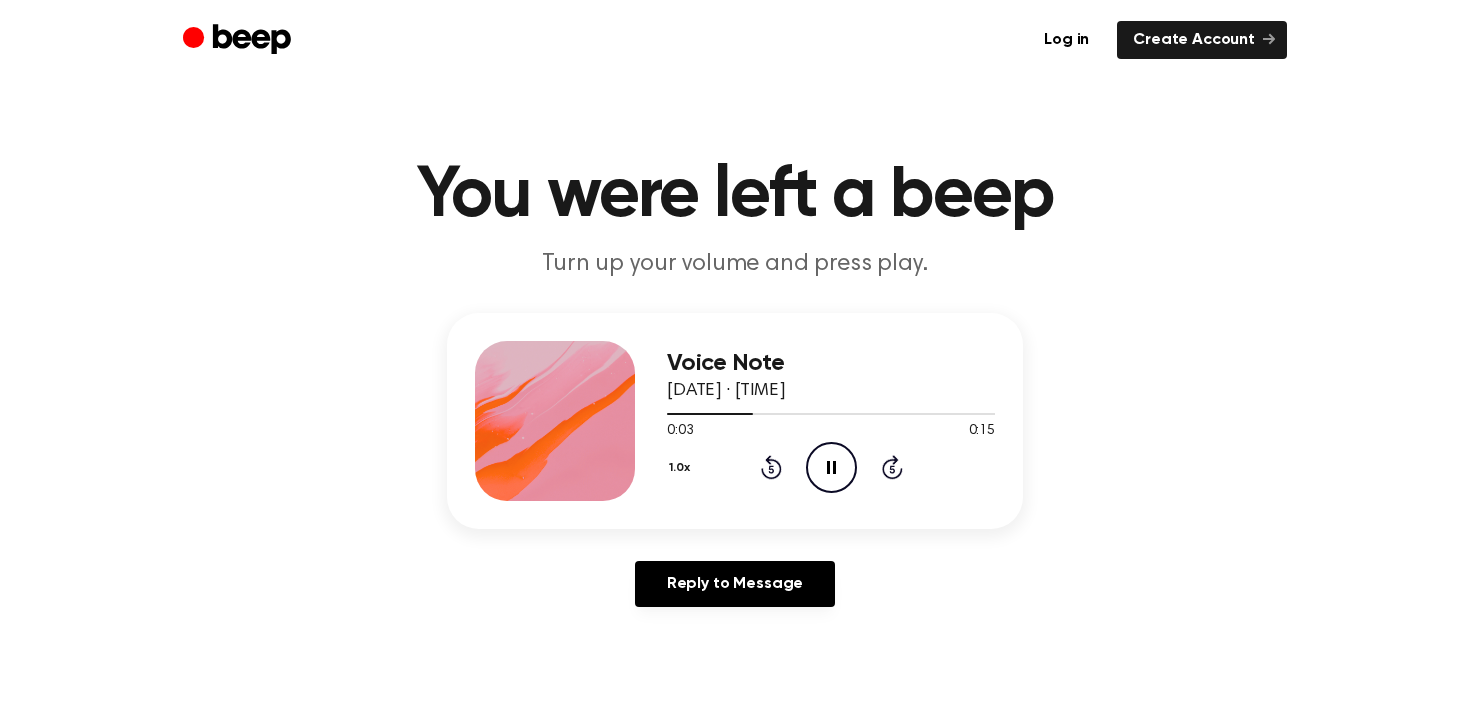 click on "[DATE] · [TIME]" at bounding box center [726, 391] 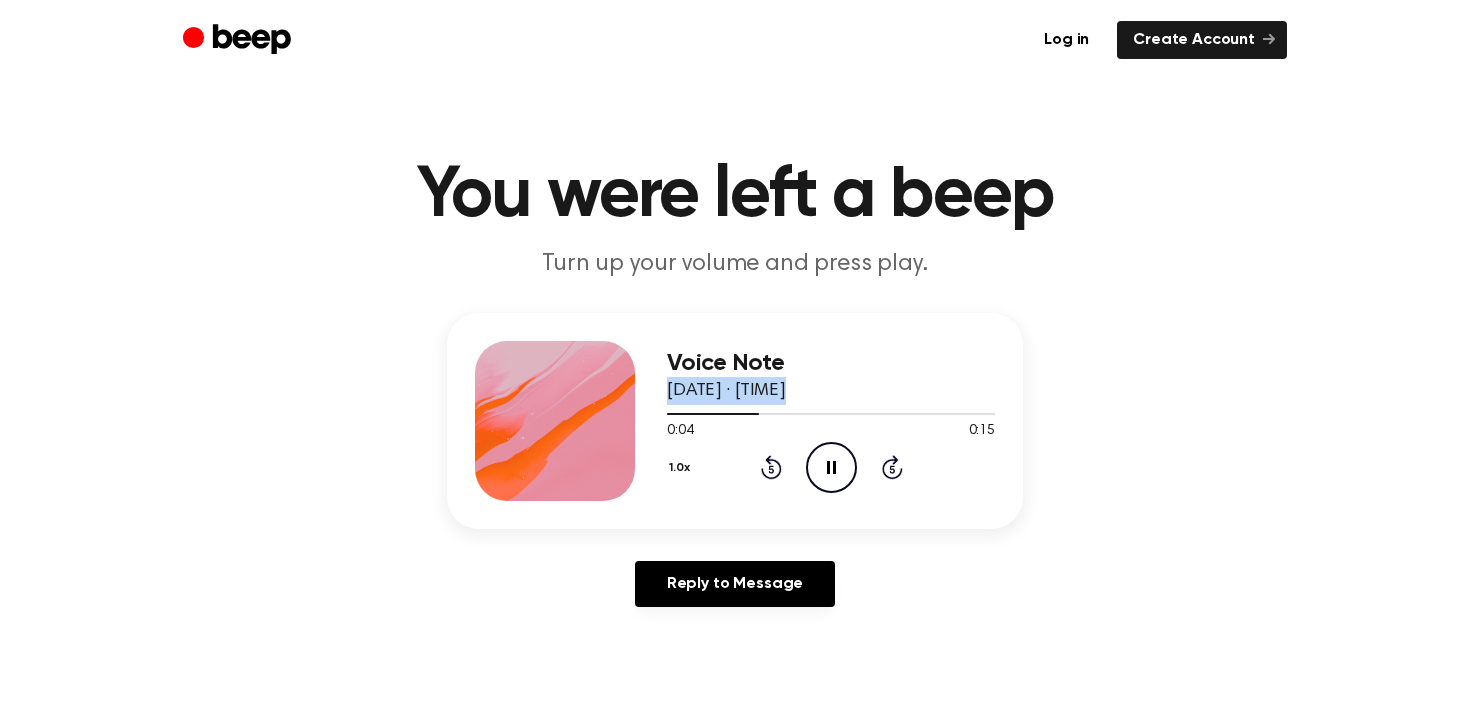 click on "[DATE] · [TIME]" at bounding box center [726, 391] 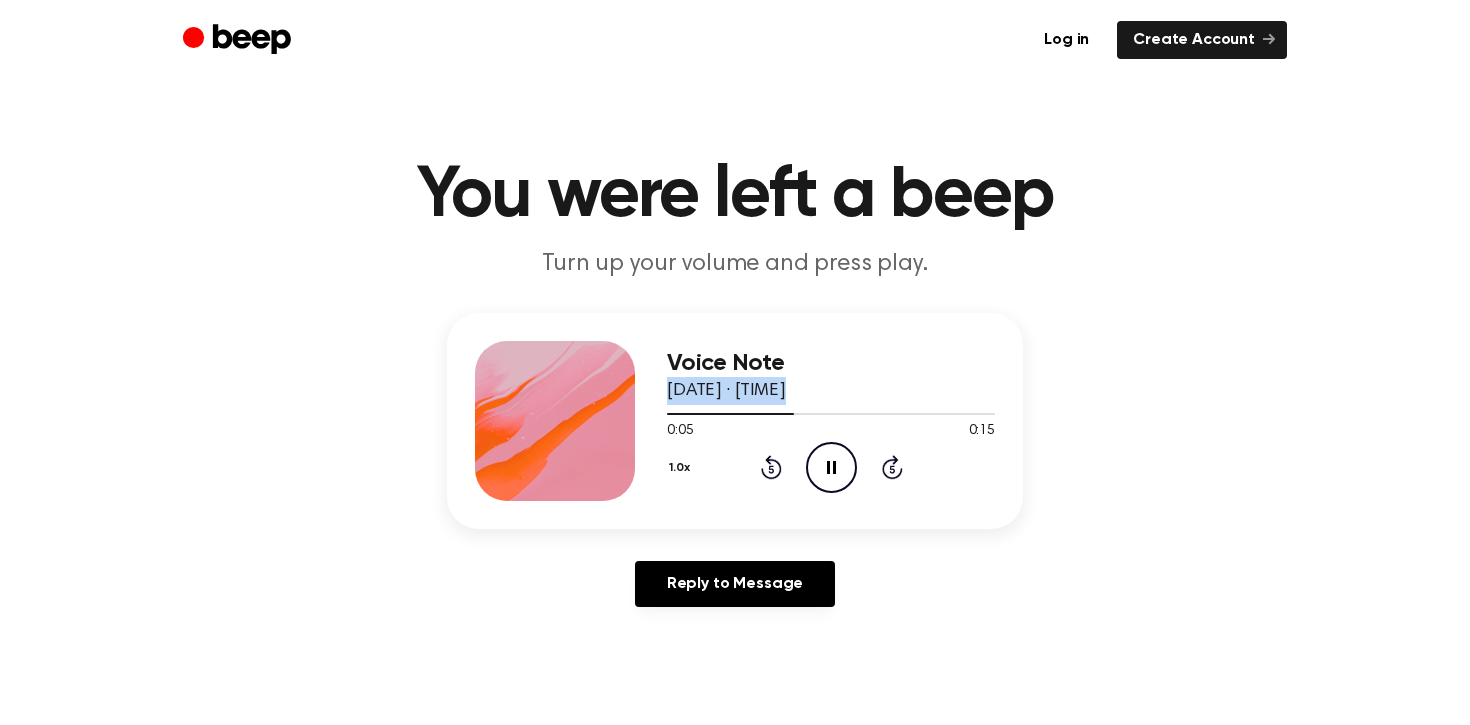 click on "[DATE] · [TIME]" at bounding box center (726, 391) 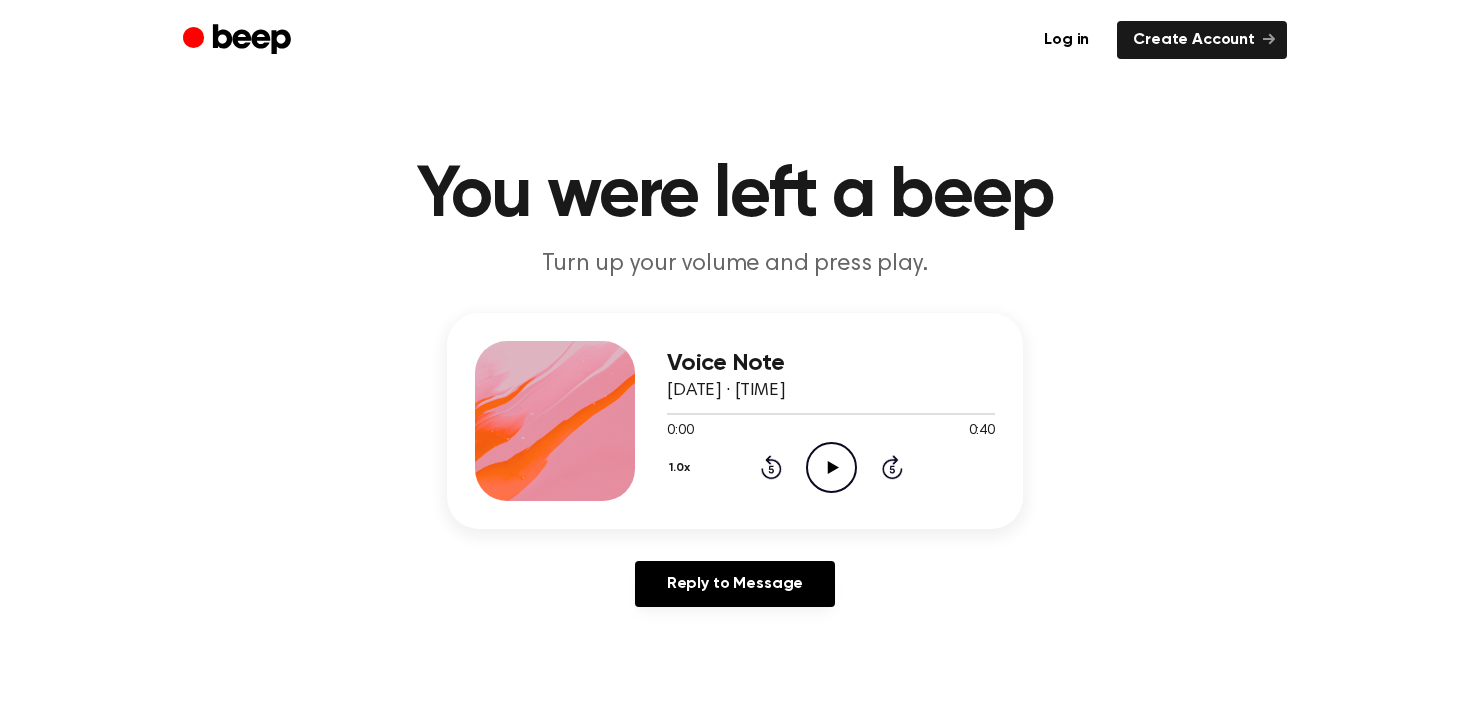 scroll, scrollTop: 0, scrollLeft: 0, axis: both 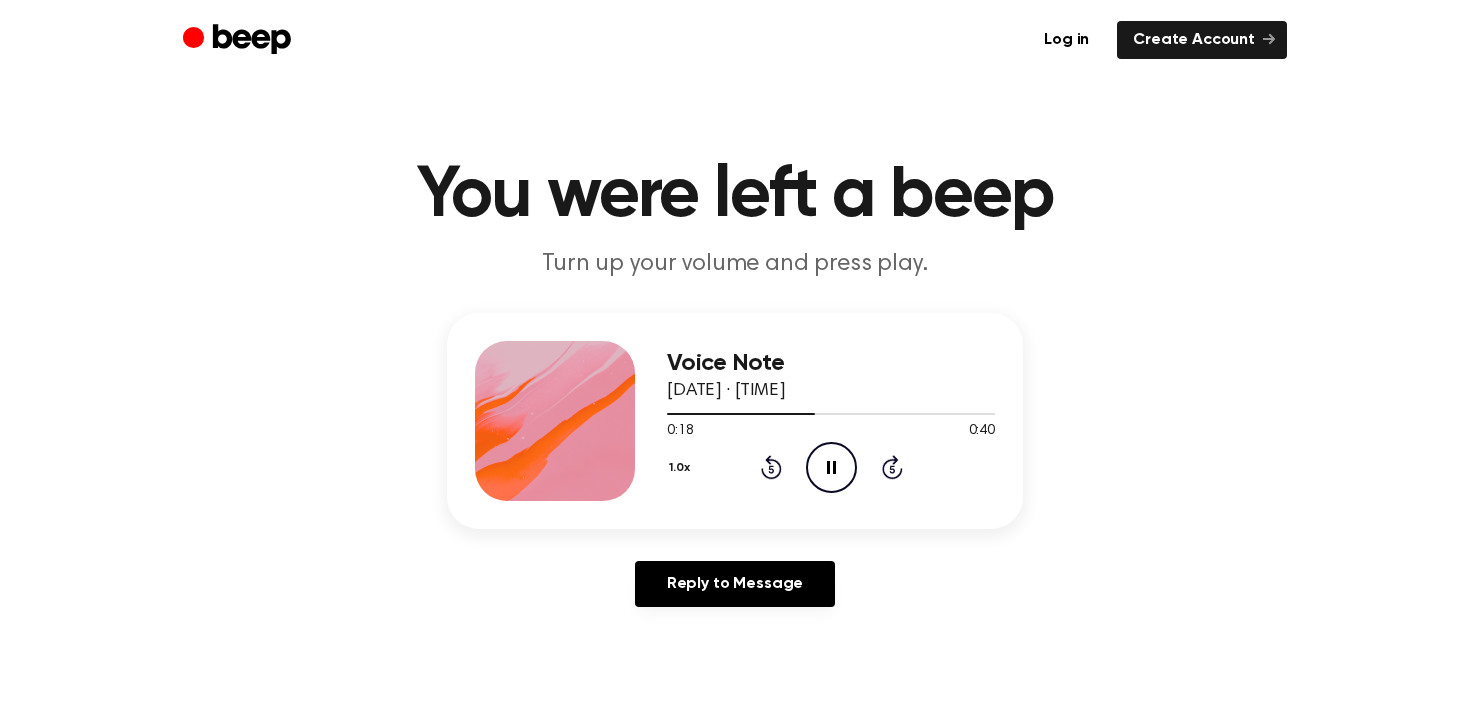 click on "Pause Audio" 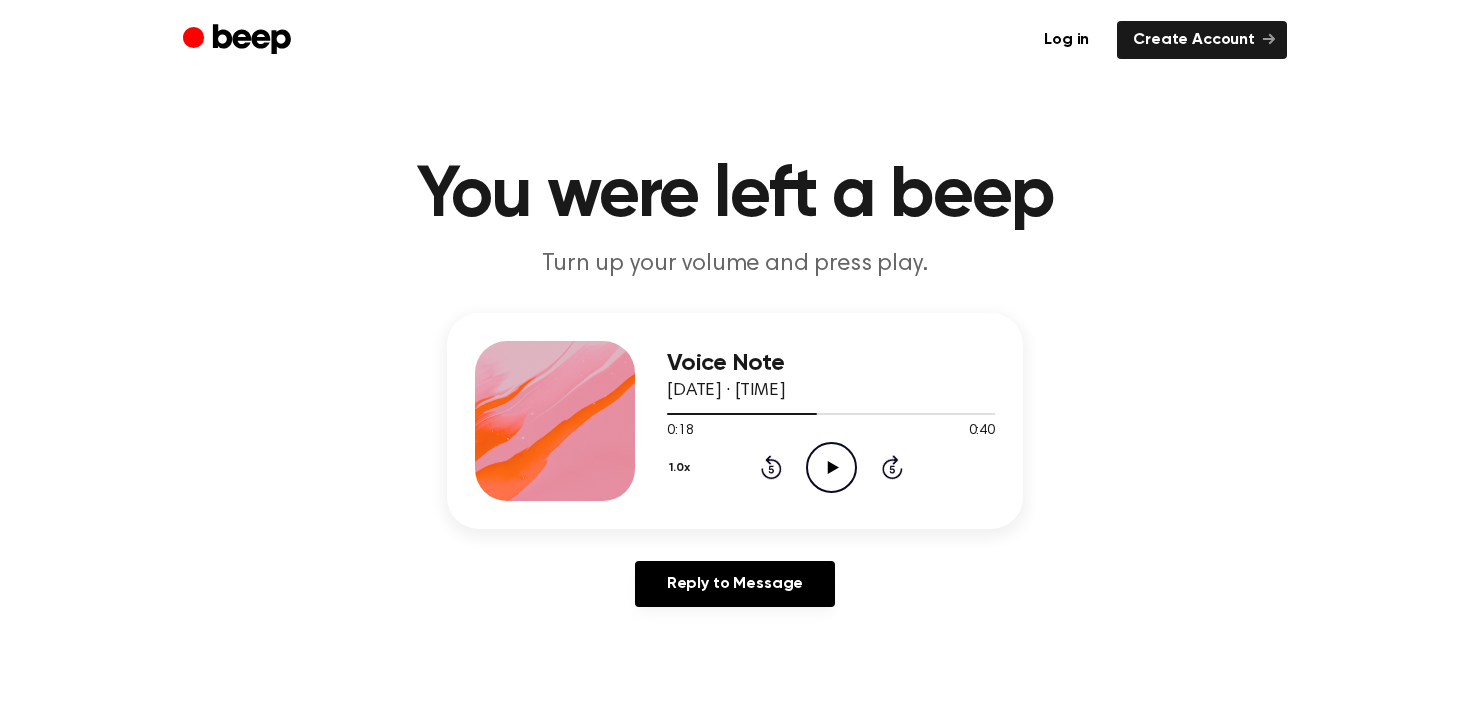 click on "Play Audio" 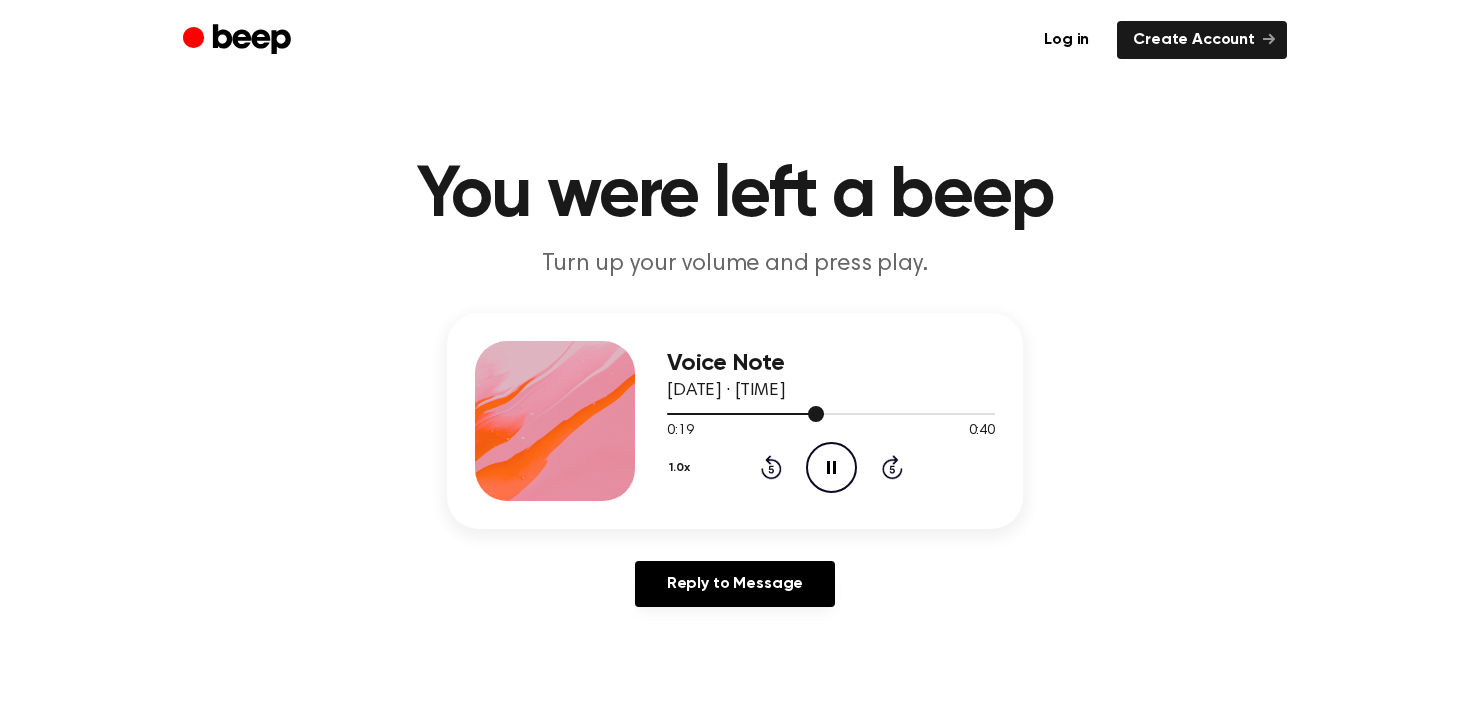 click at bounding box center (816, 414) 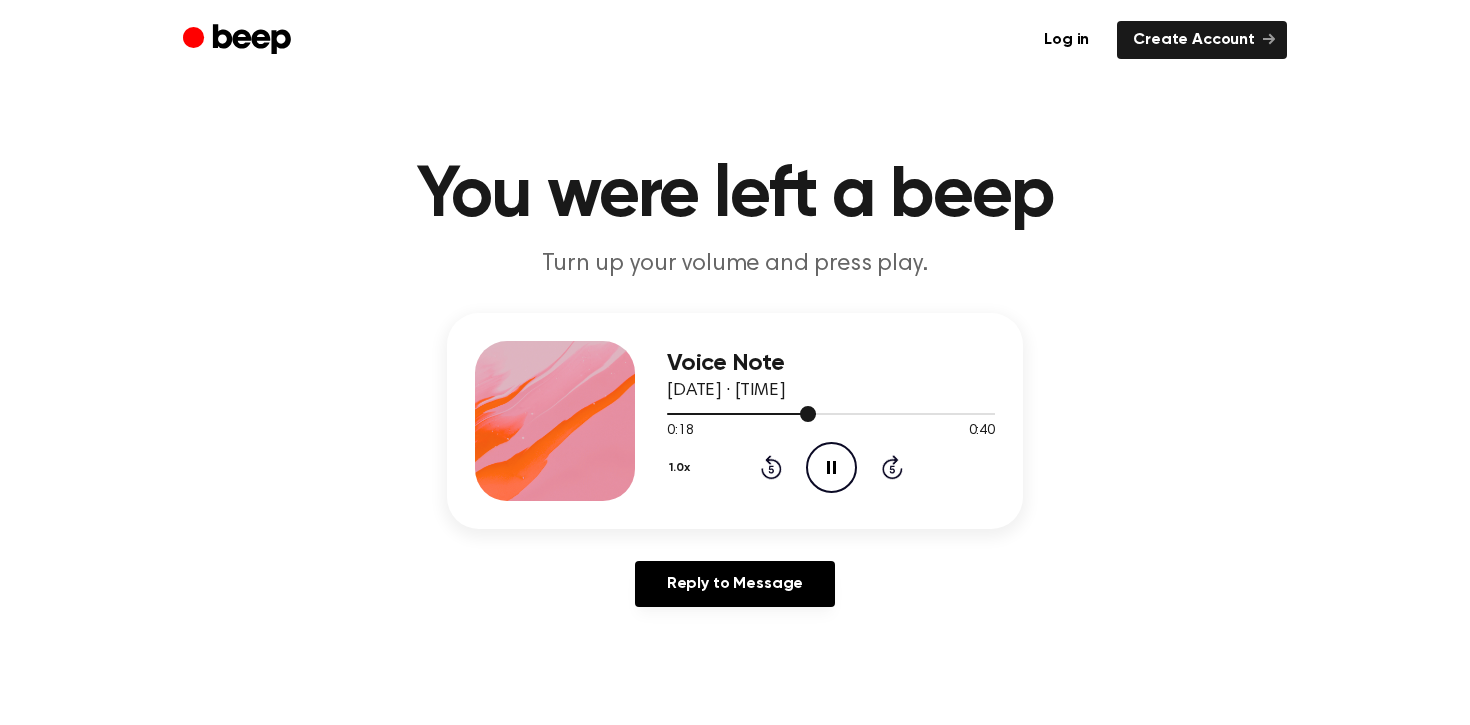 click at bounding box center [831, 413] 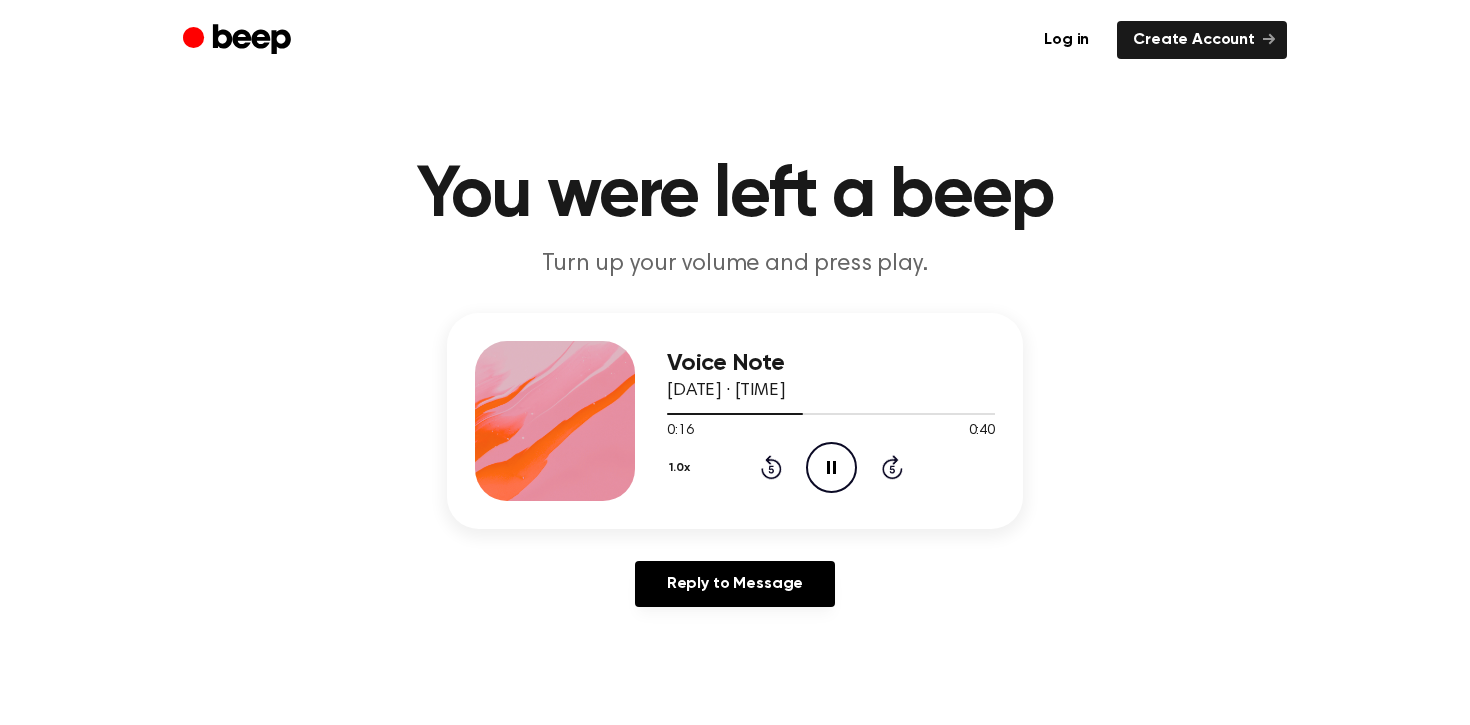click on "Pause Audio" 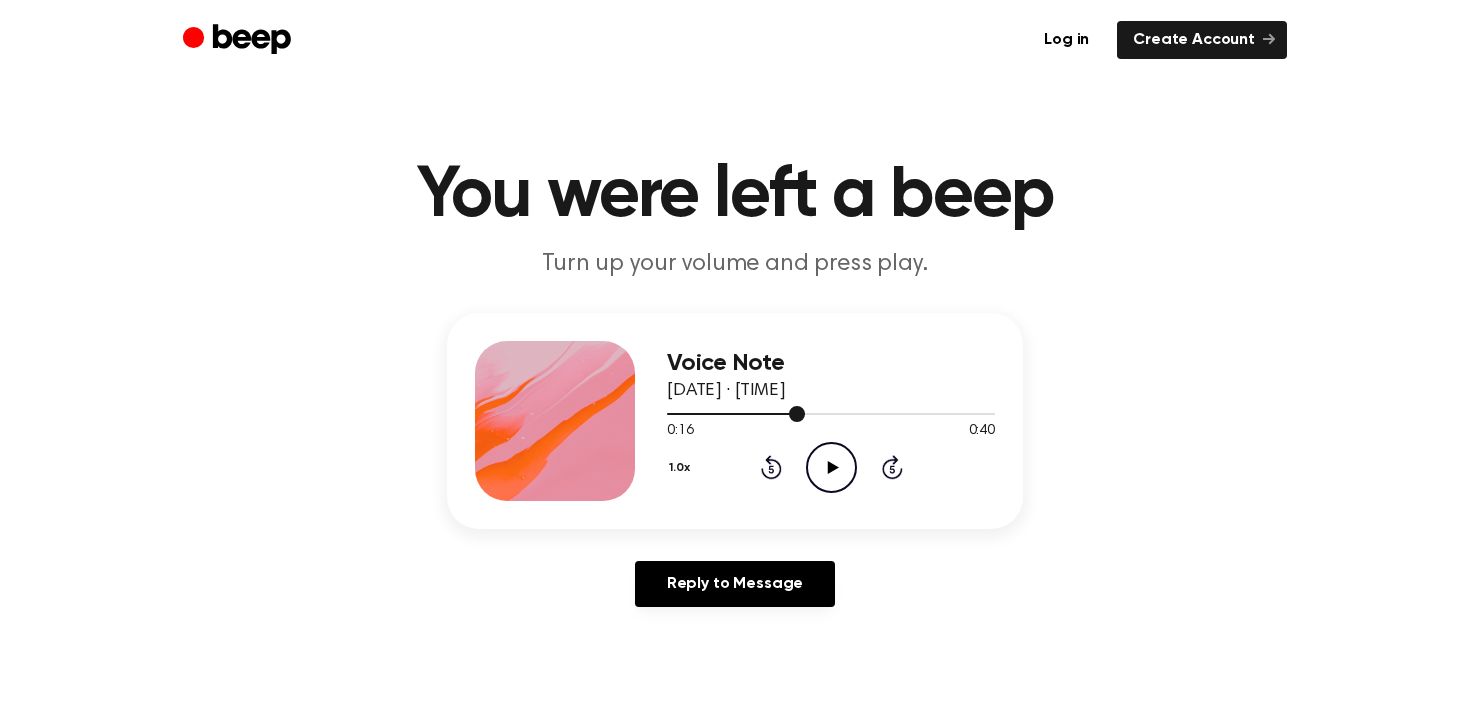 click at bounding box center [797, 414] 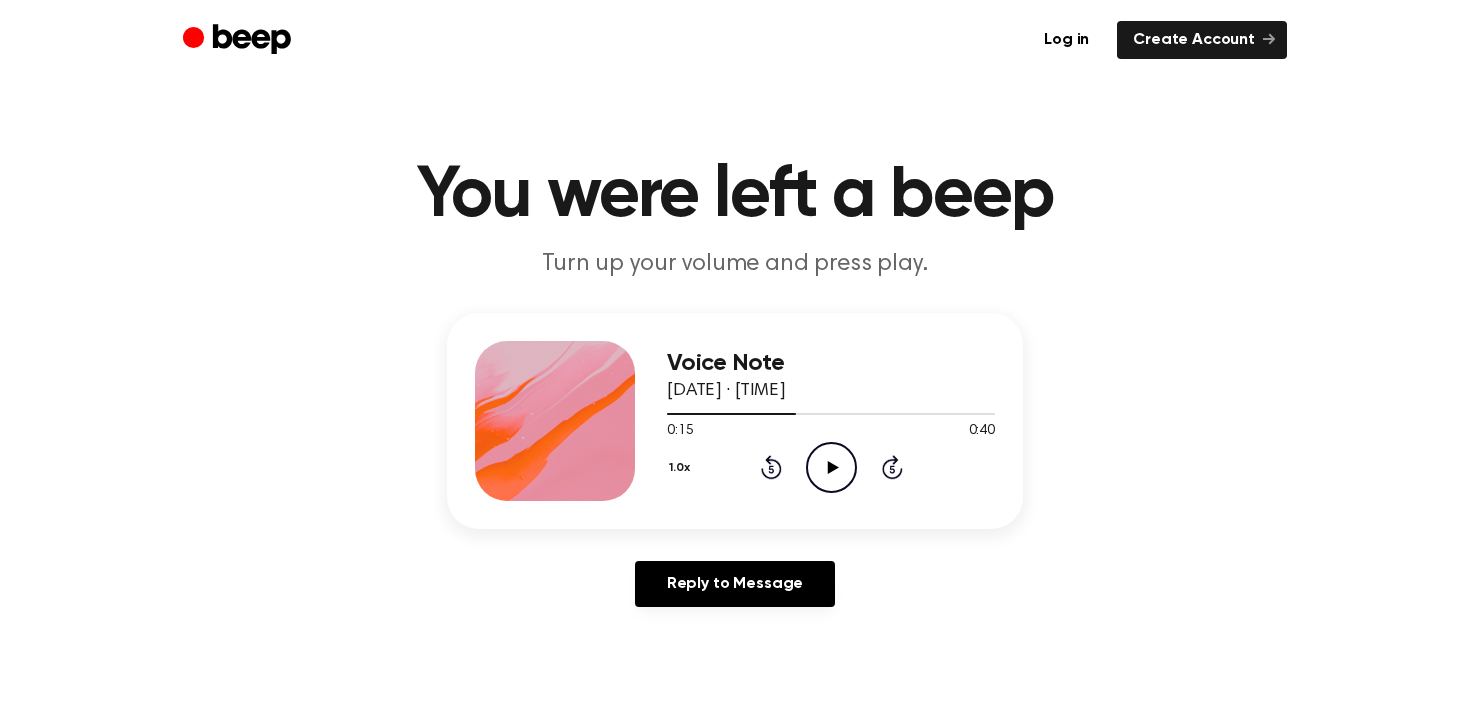 click 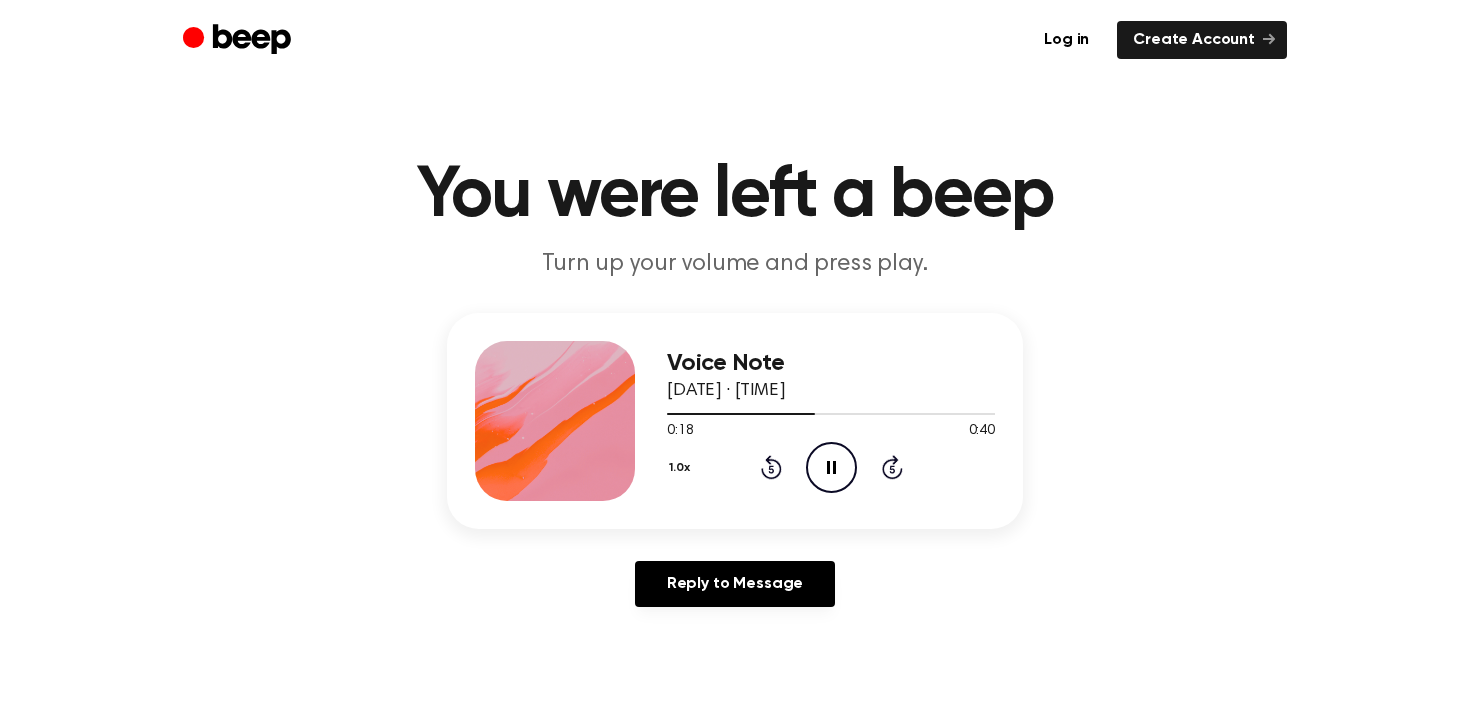 click 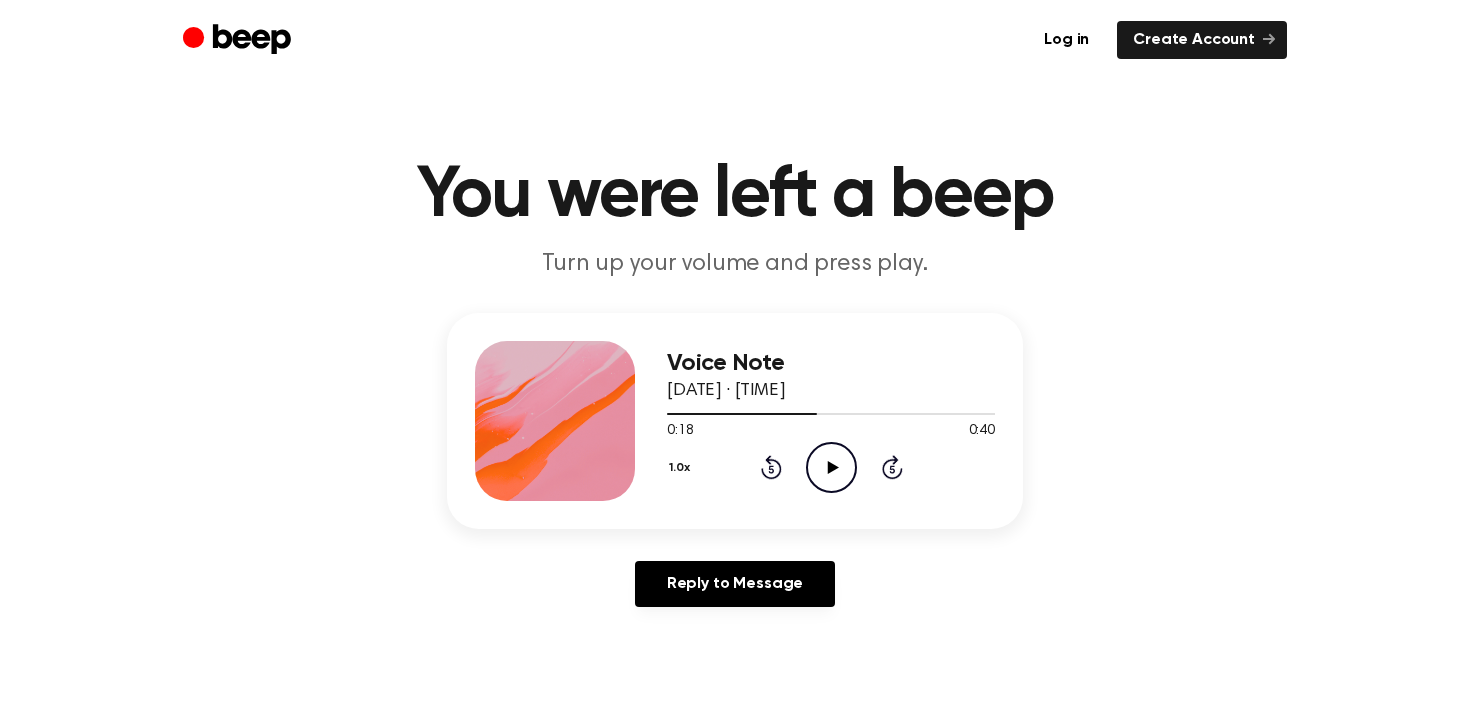 click on "Play Audio" 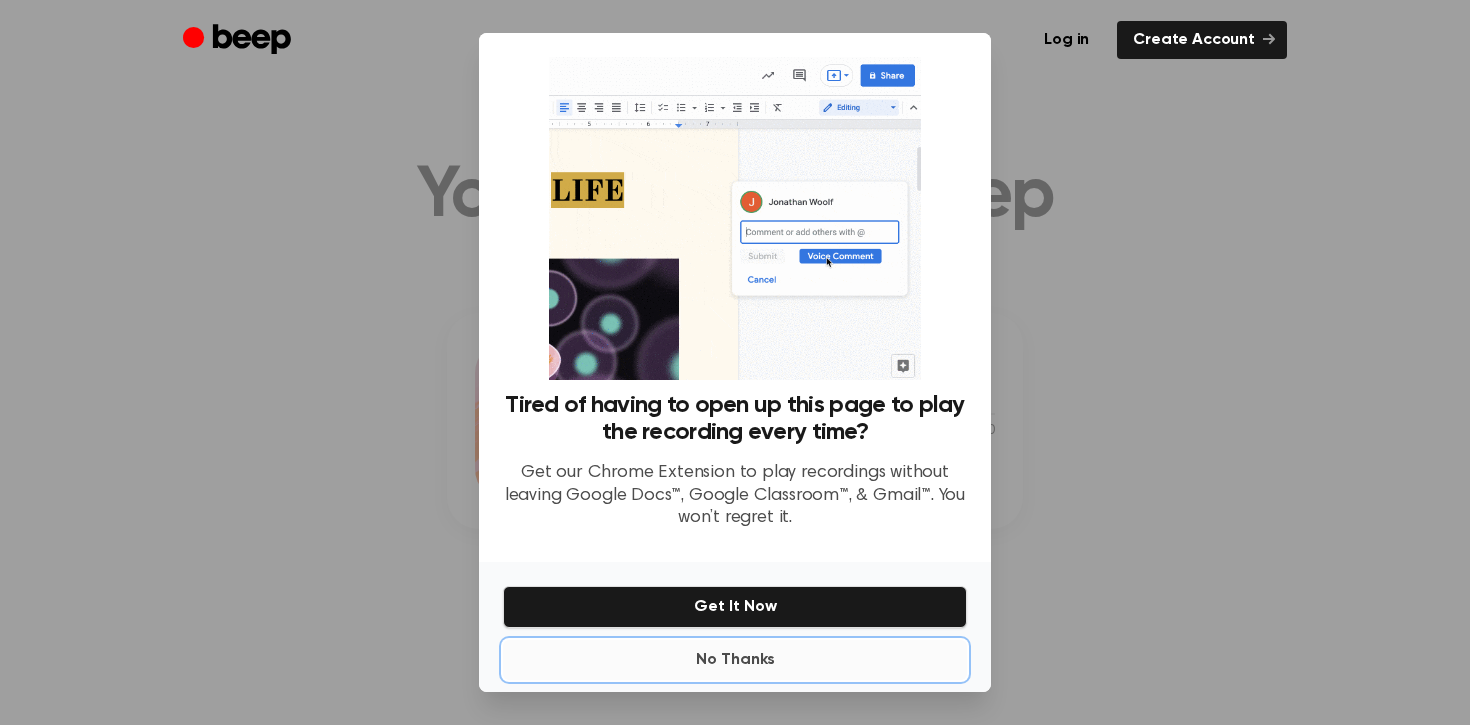 click on "No Thanks" at bounding box center [735, 660] 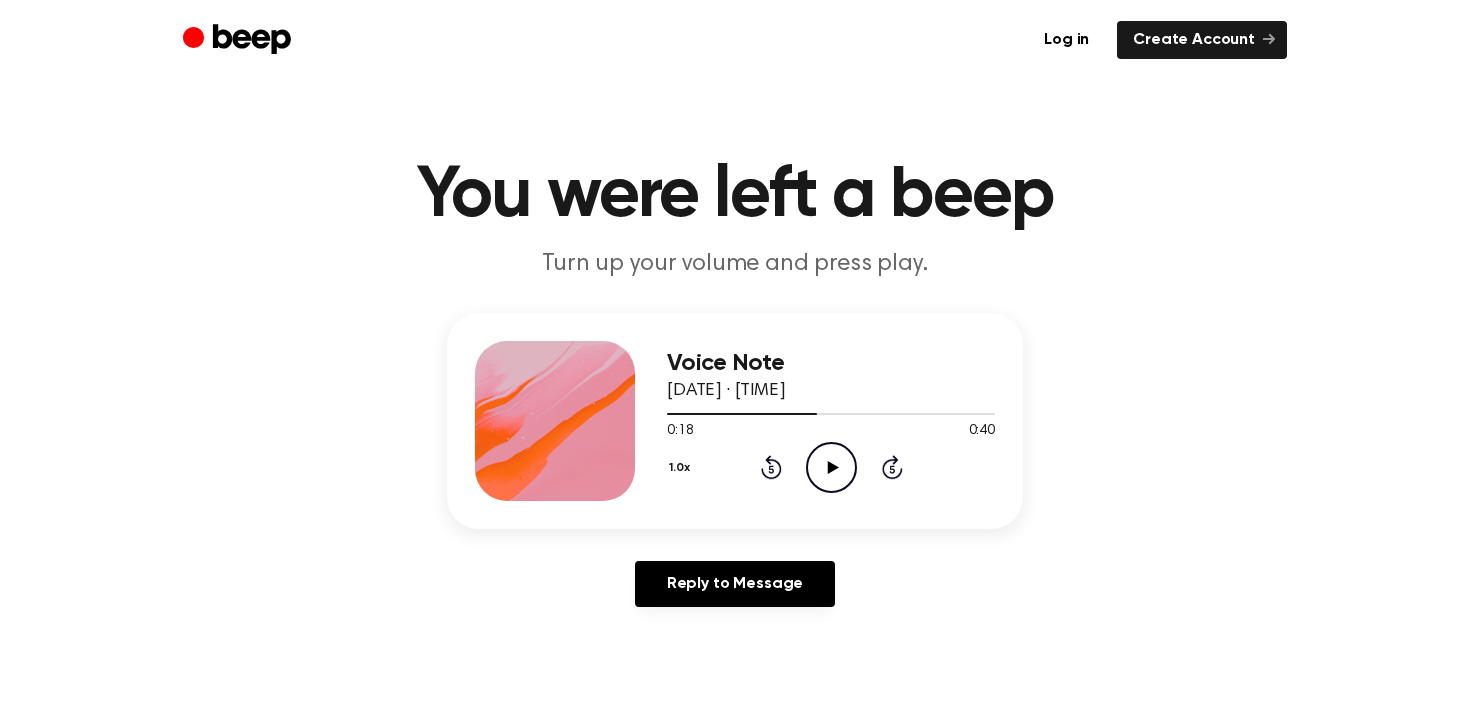 click on "Play Audio" 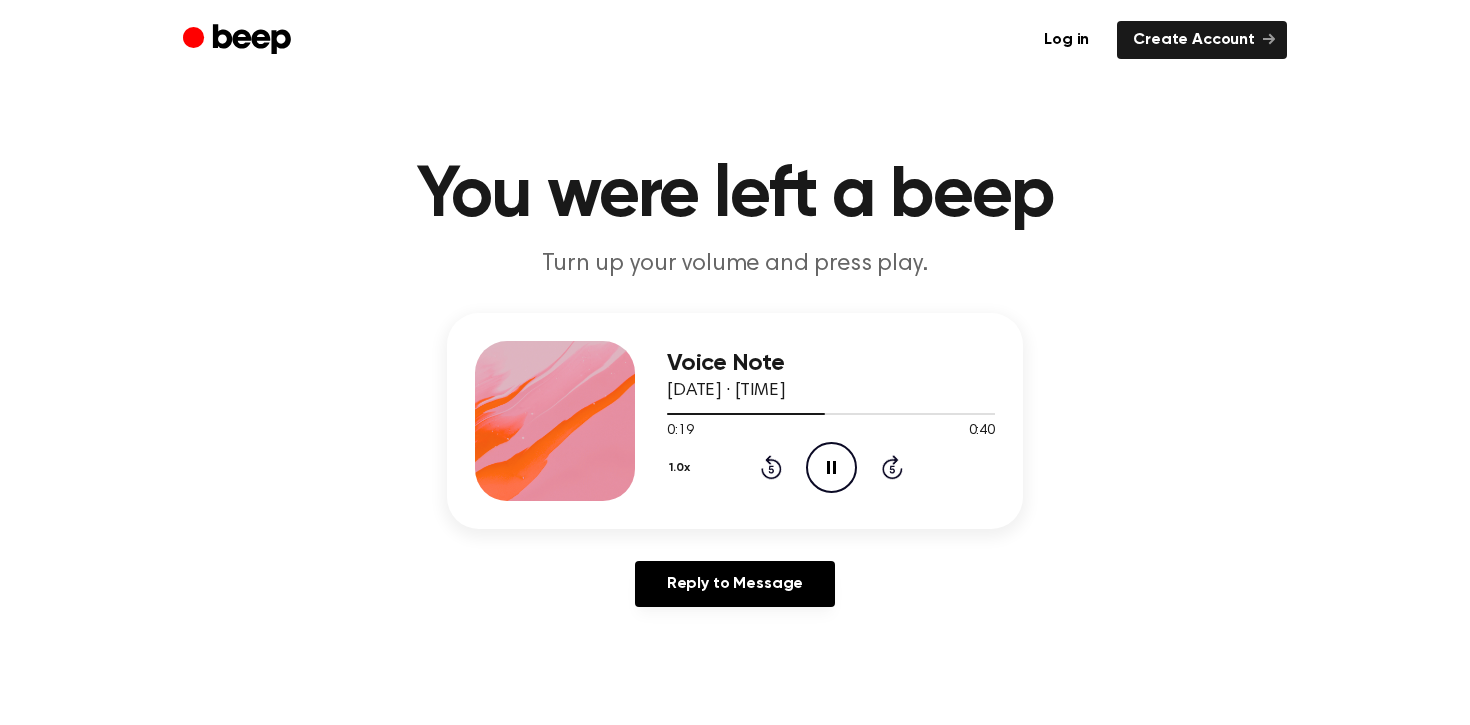 click on "Pause Audio" 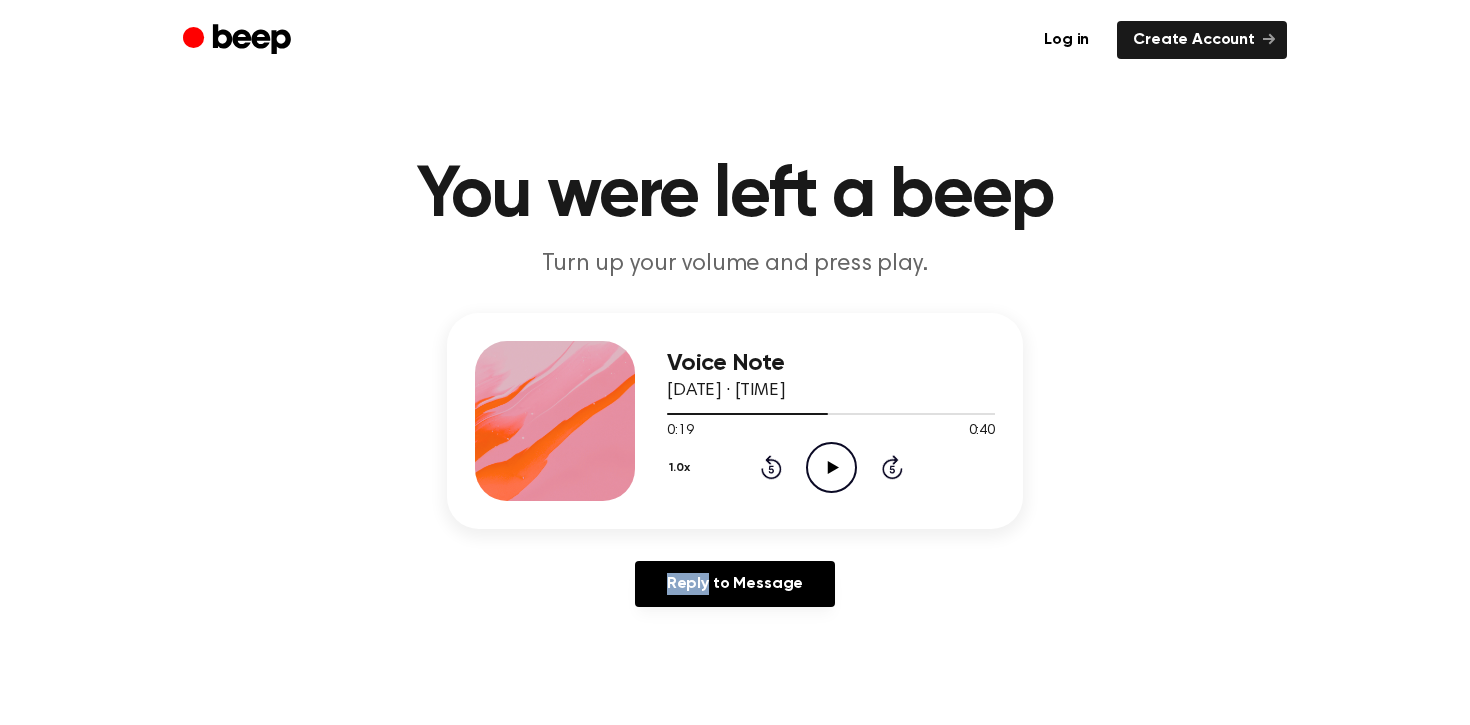 click on "Play Audio" 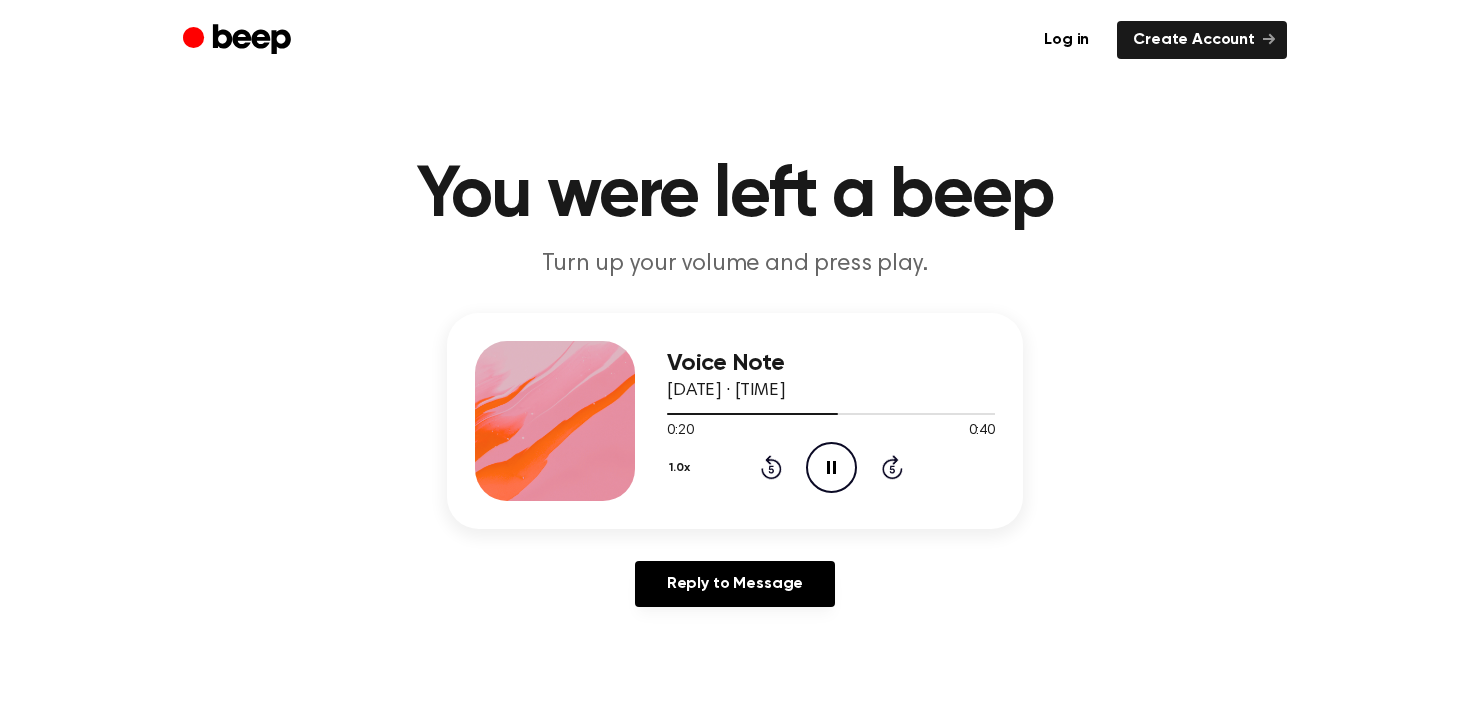 click on "Reply to Message" at bounding box center (735, 592) 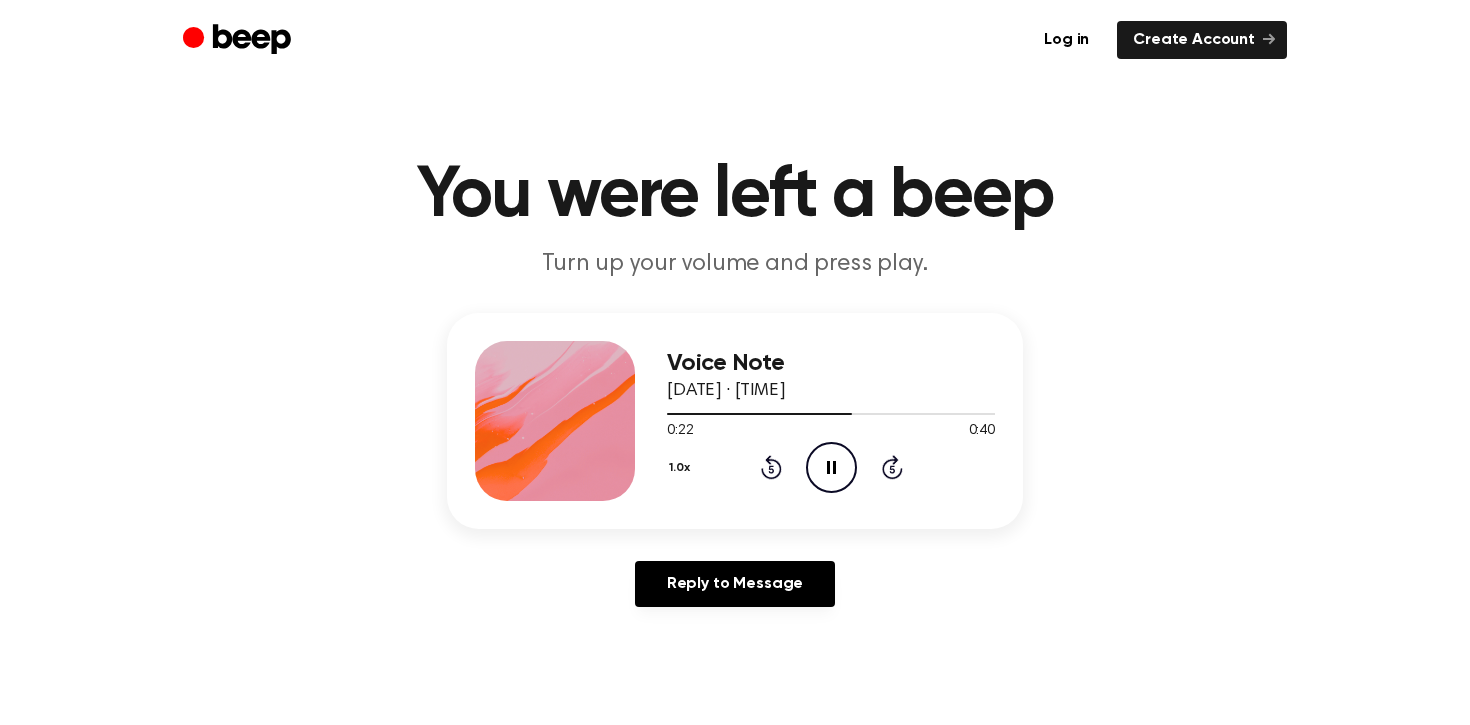 click on "Pause Audio" 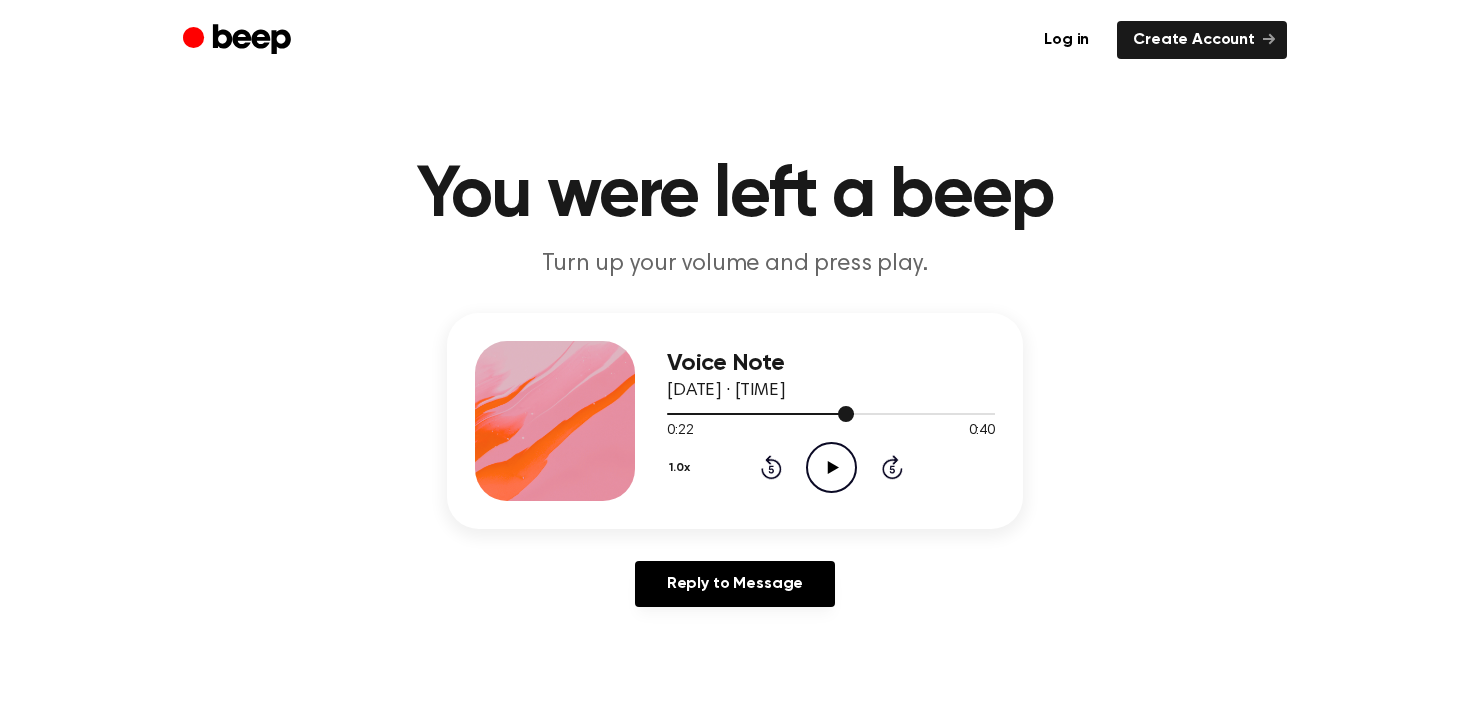 click at bounding box center [760, 414] 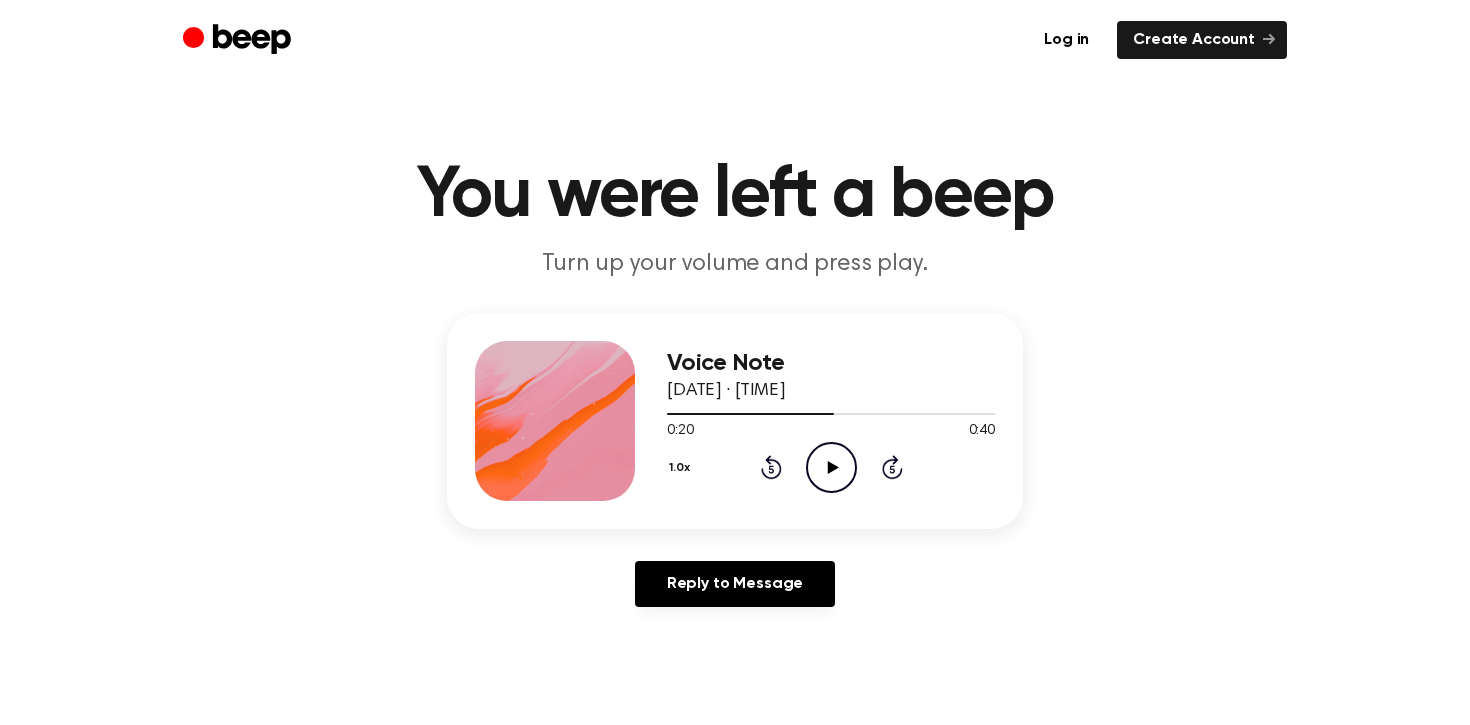 click on "Play Audio" 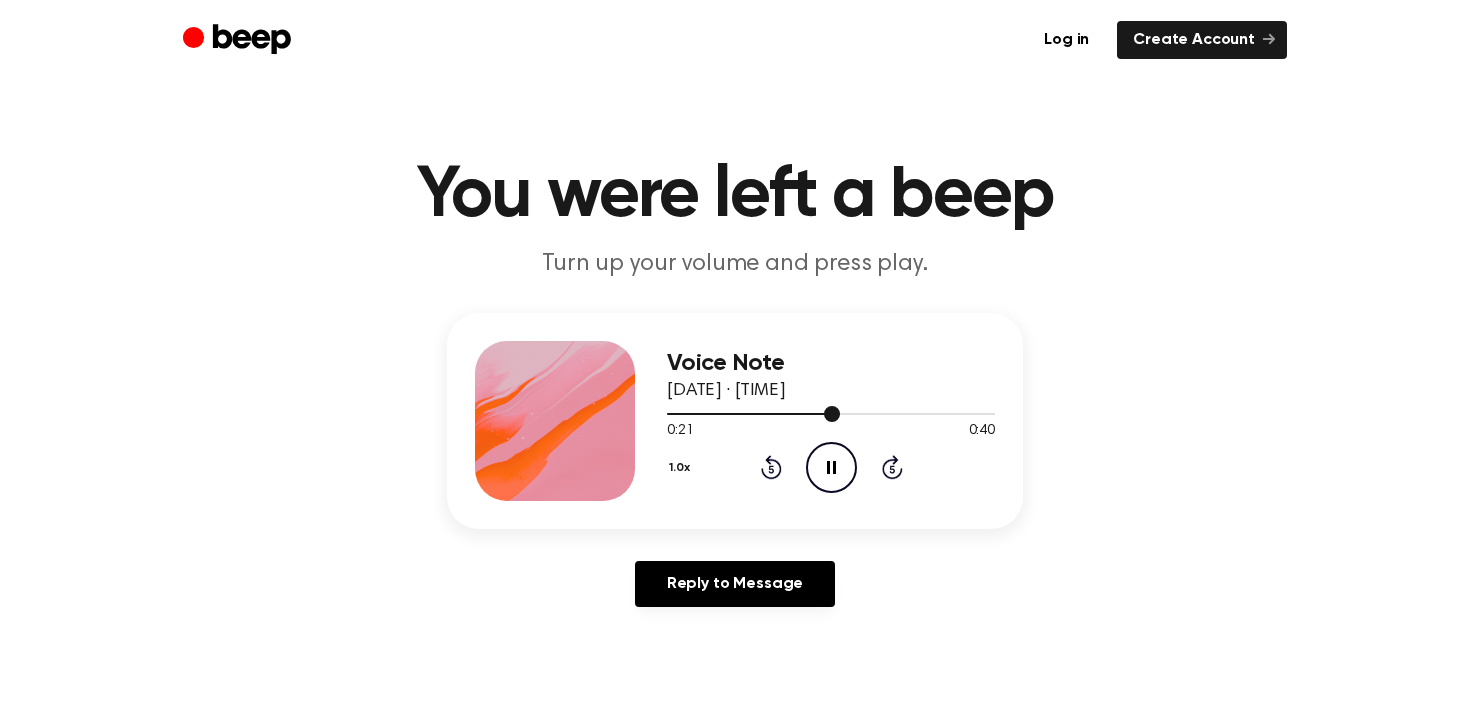 click at bounding box center [831, 413] 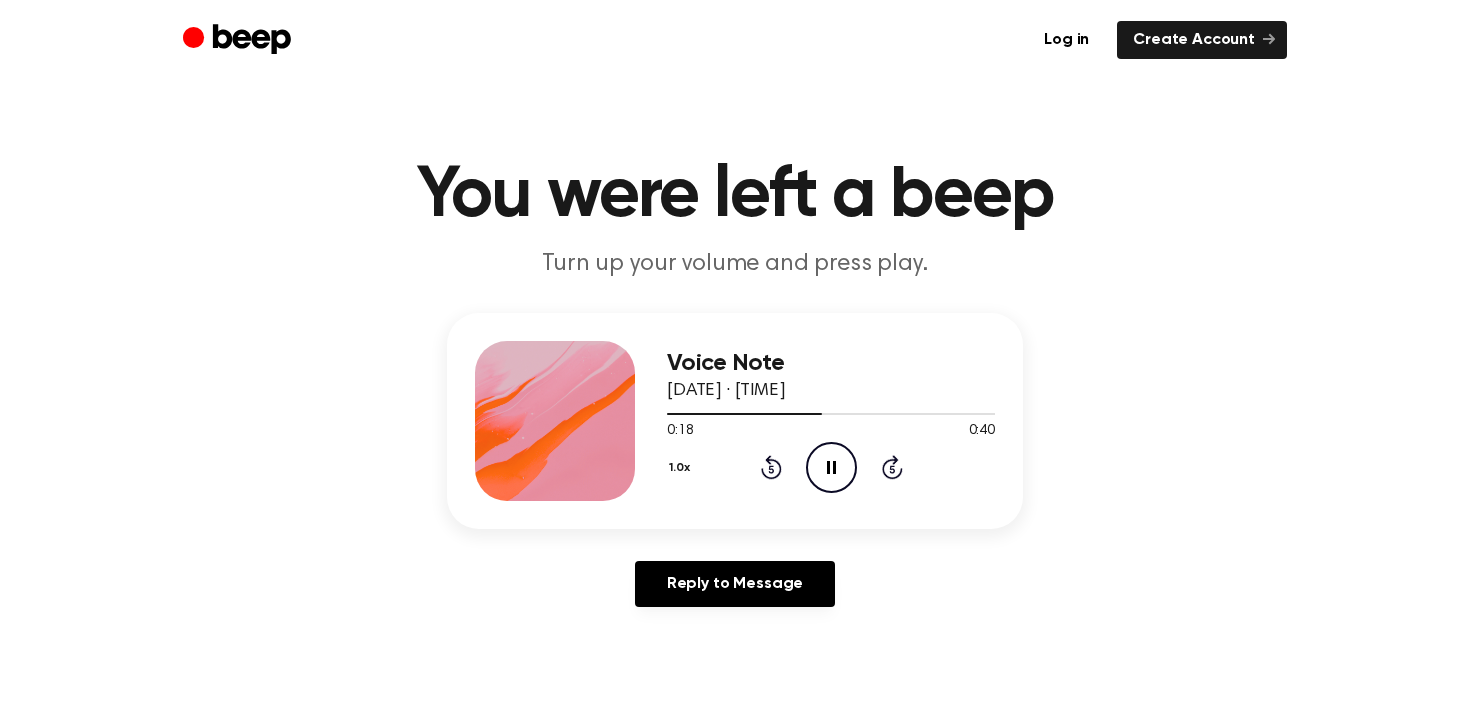 click on "Pause Audio" 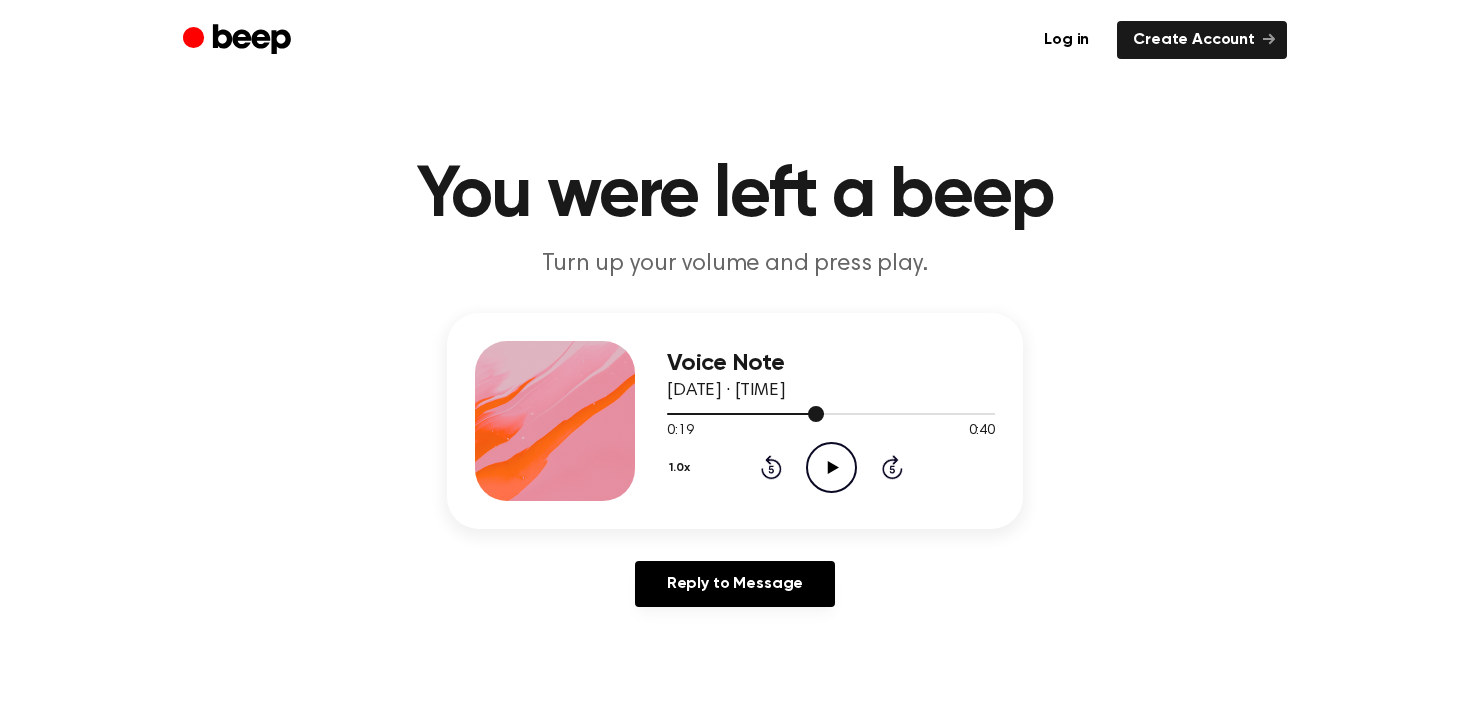 click at bounding box center (831, 413) 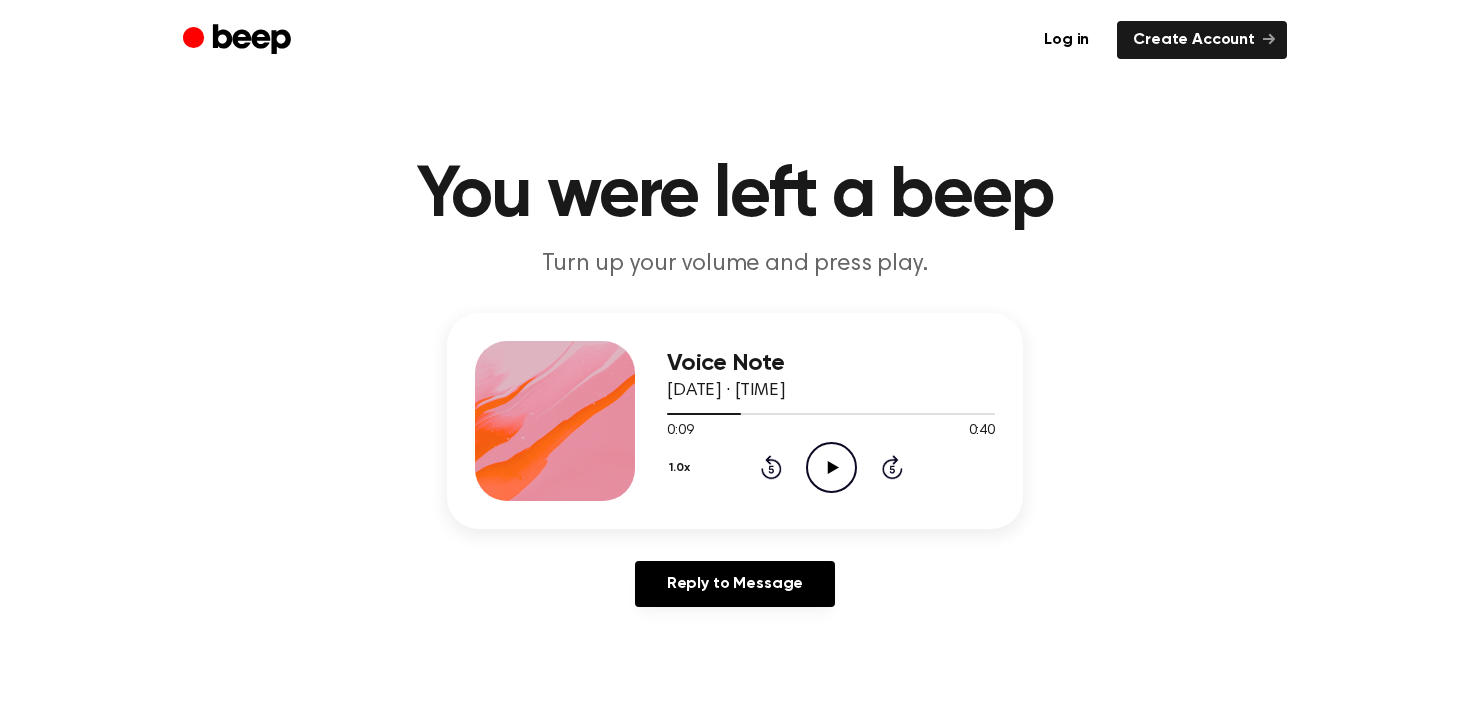 click on "Play Audio" 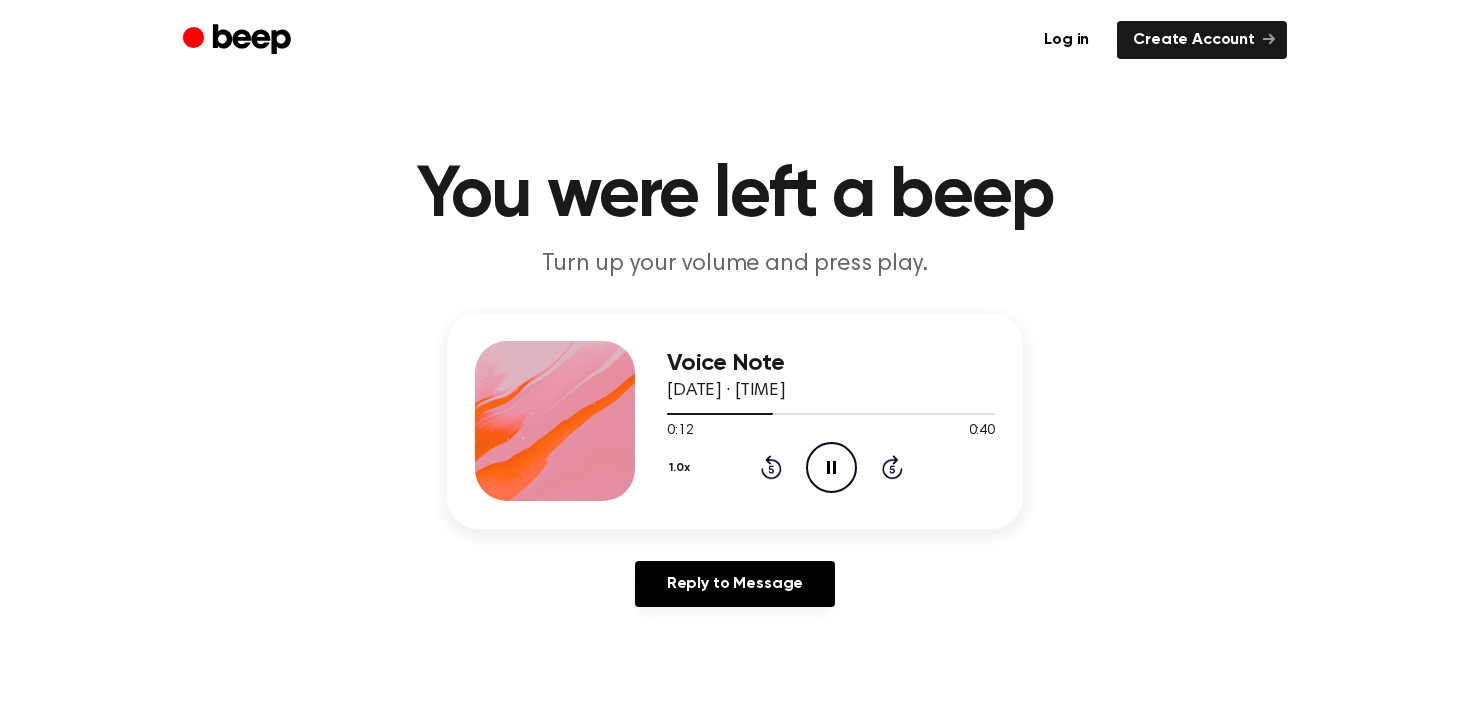 click on "Pause Audio" 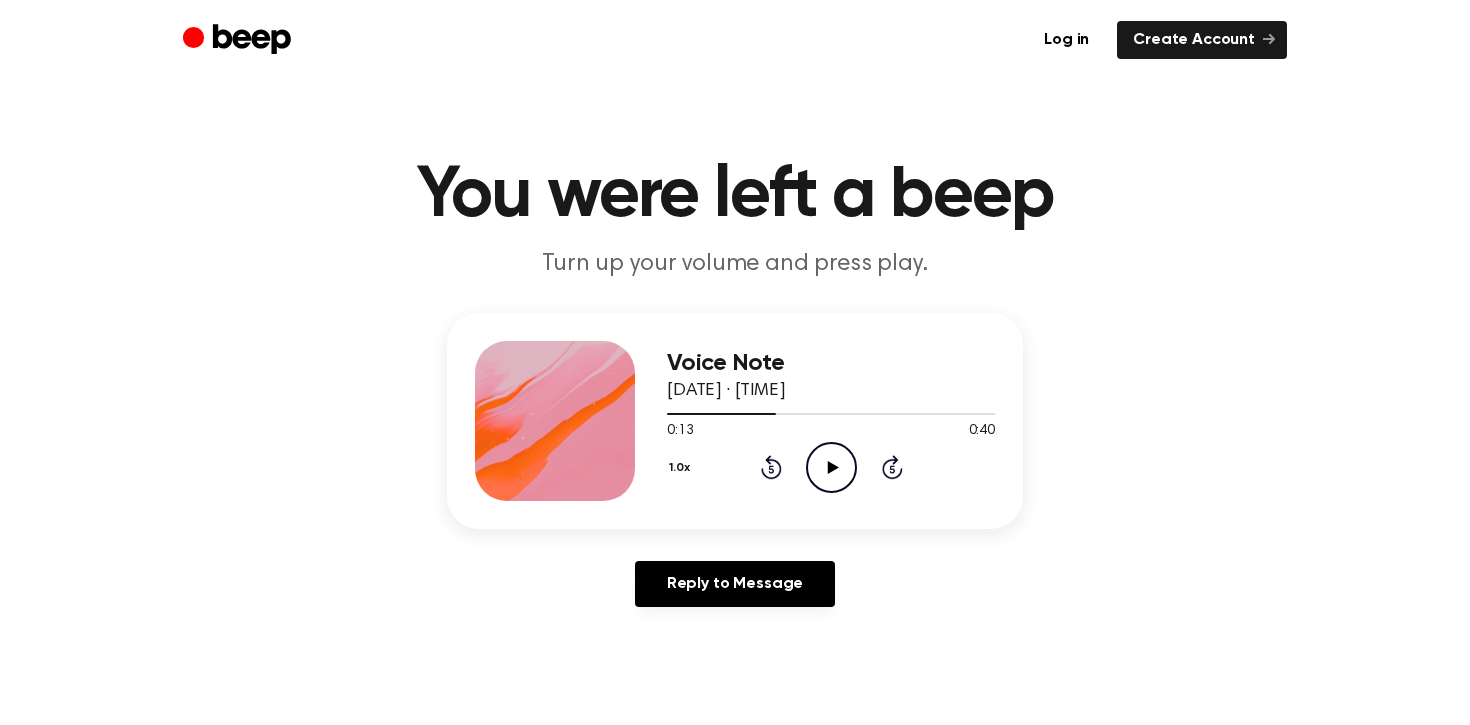 click on "Play Audio" 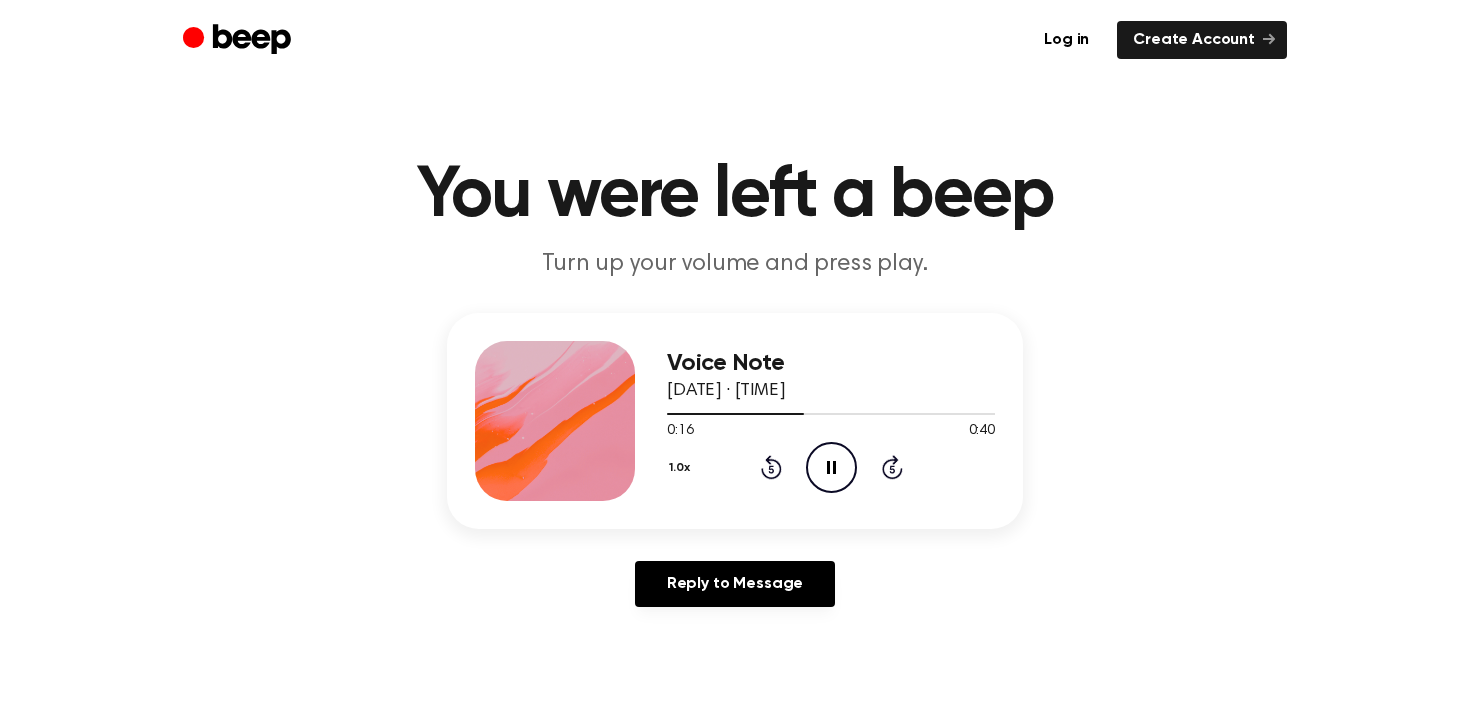 click on "Pause Audio" 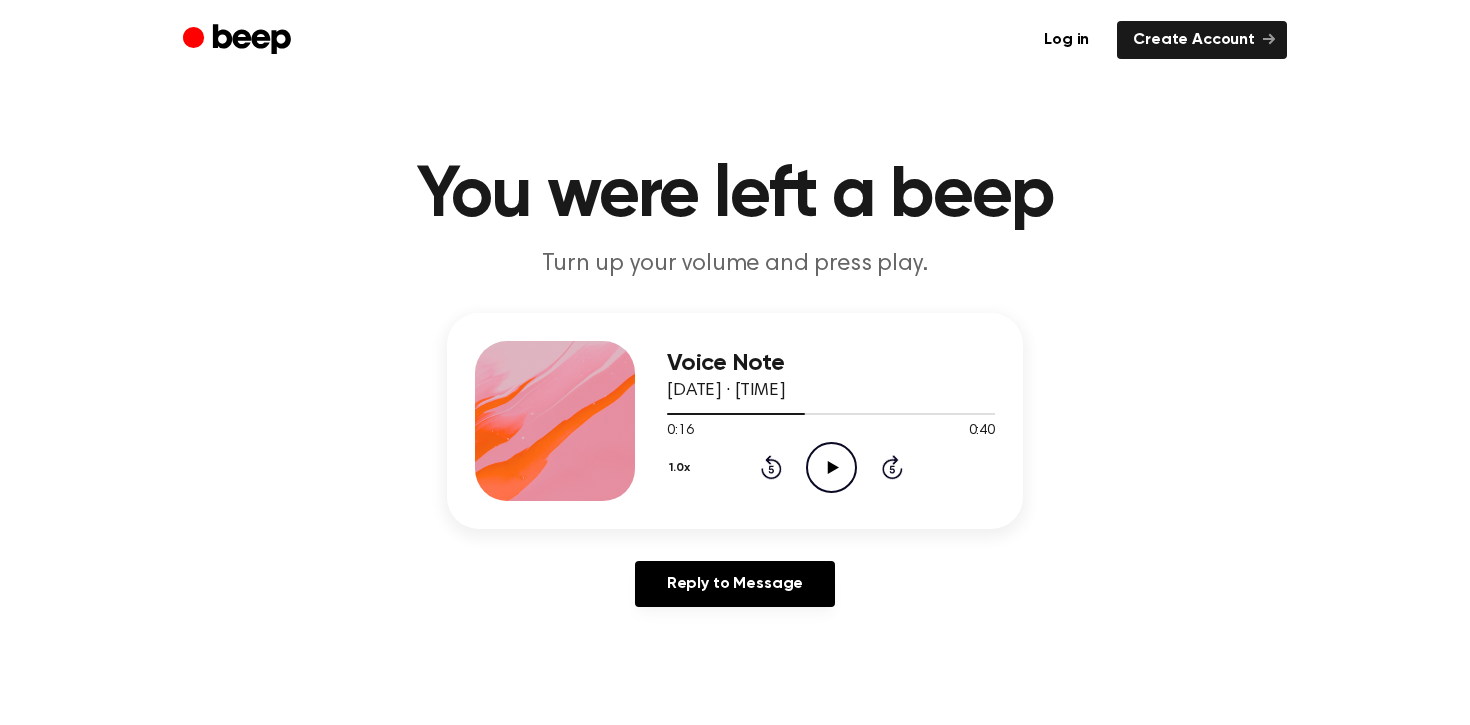 click on "Play Audio" 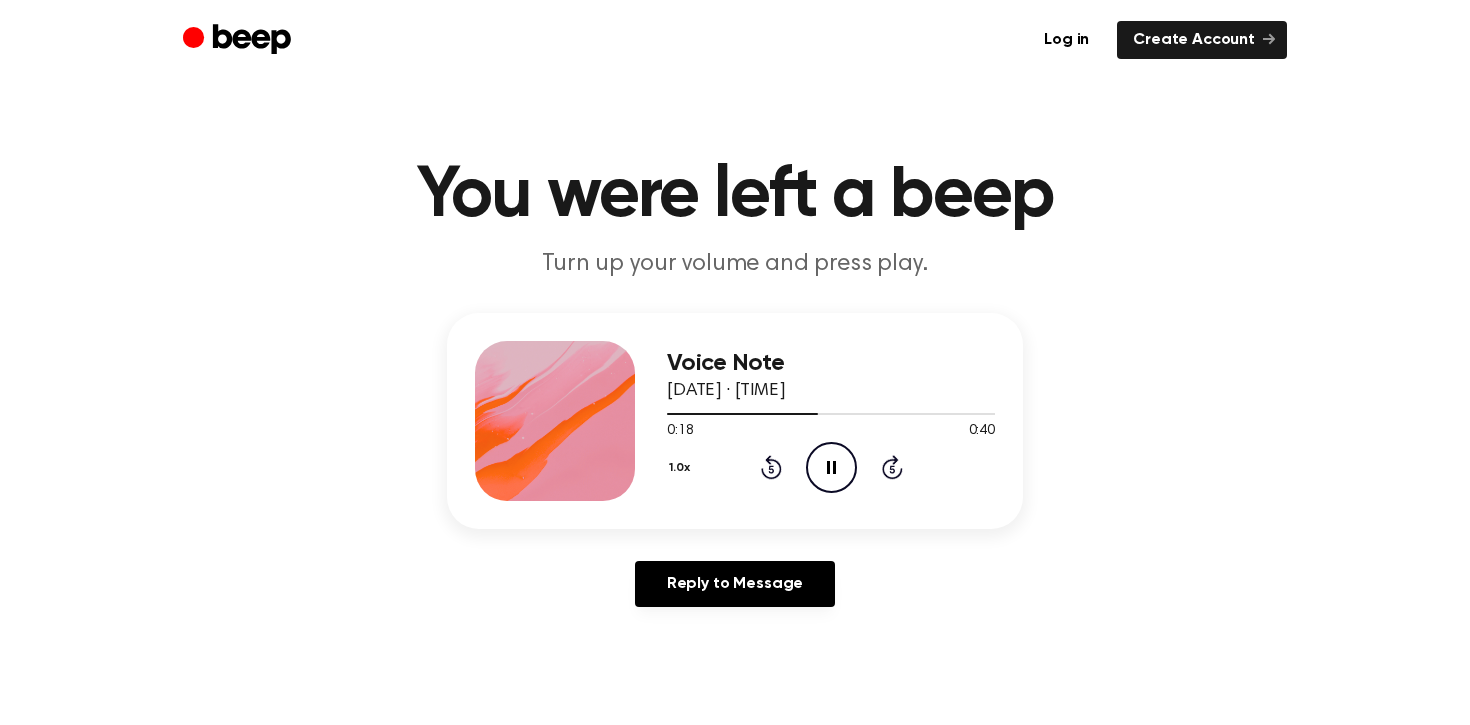 click on "Pause Audio" 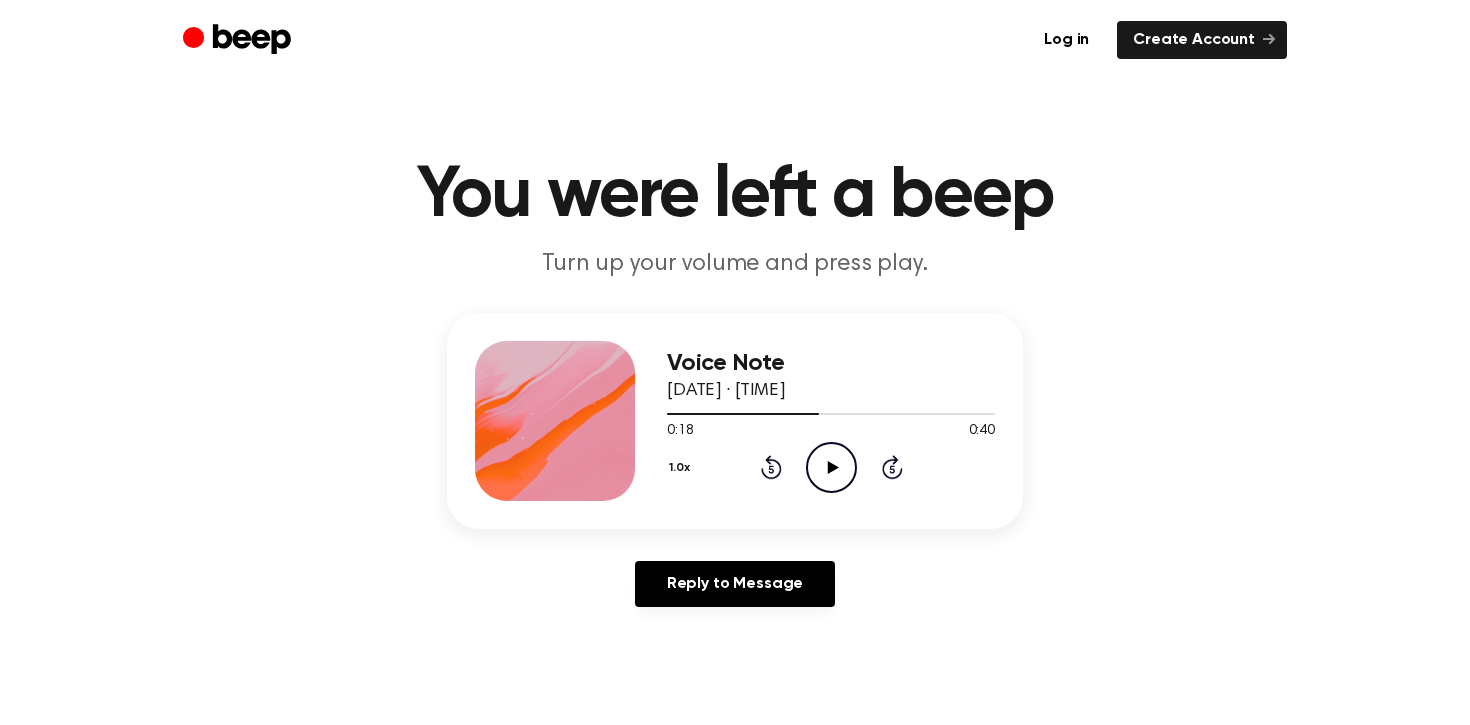 click on "Play Audio" 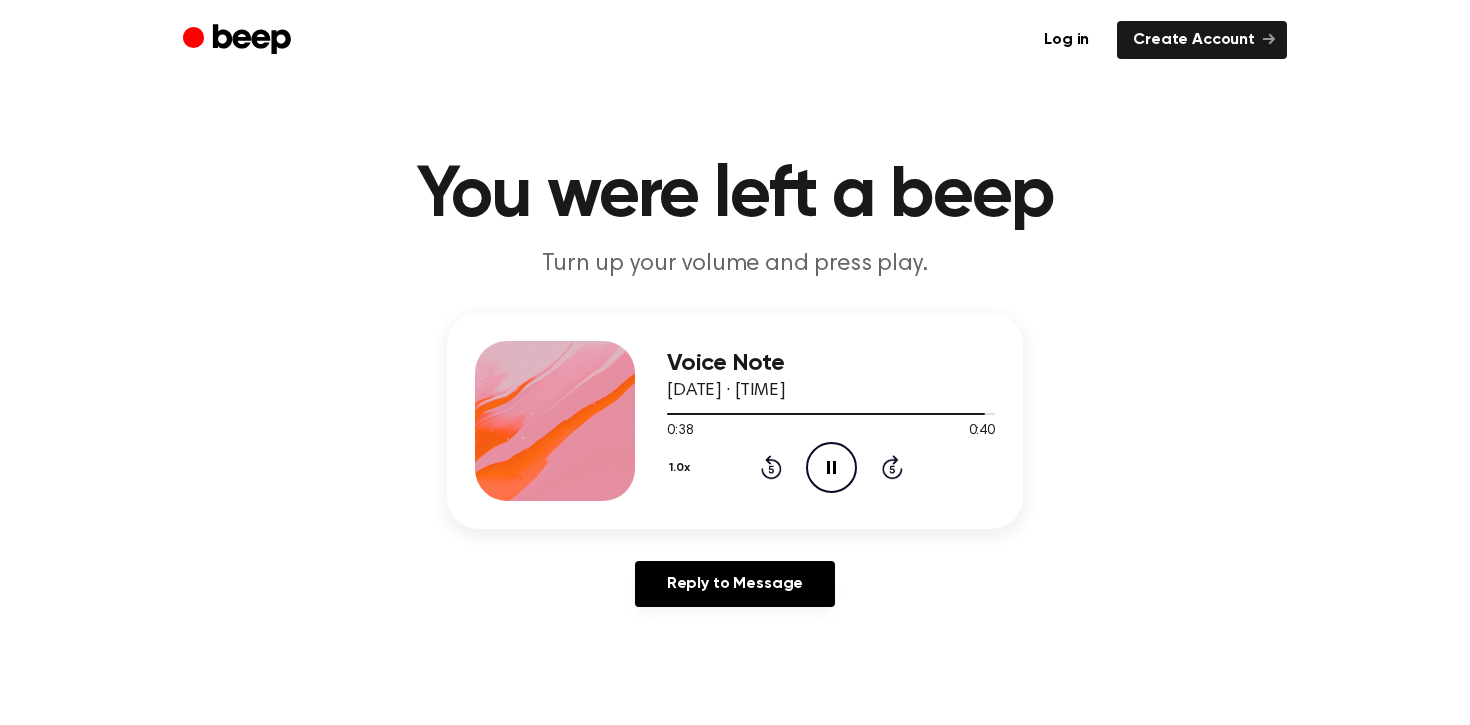 click on "Pause Audio" 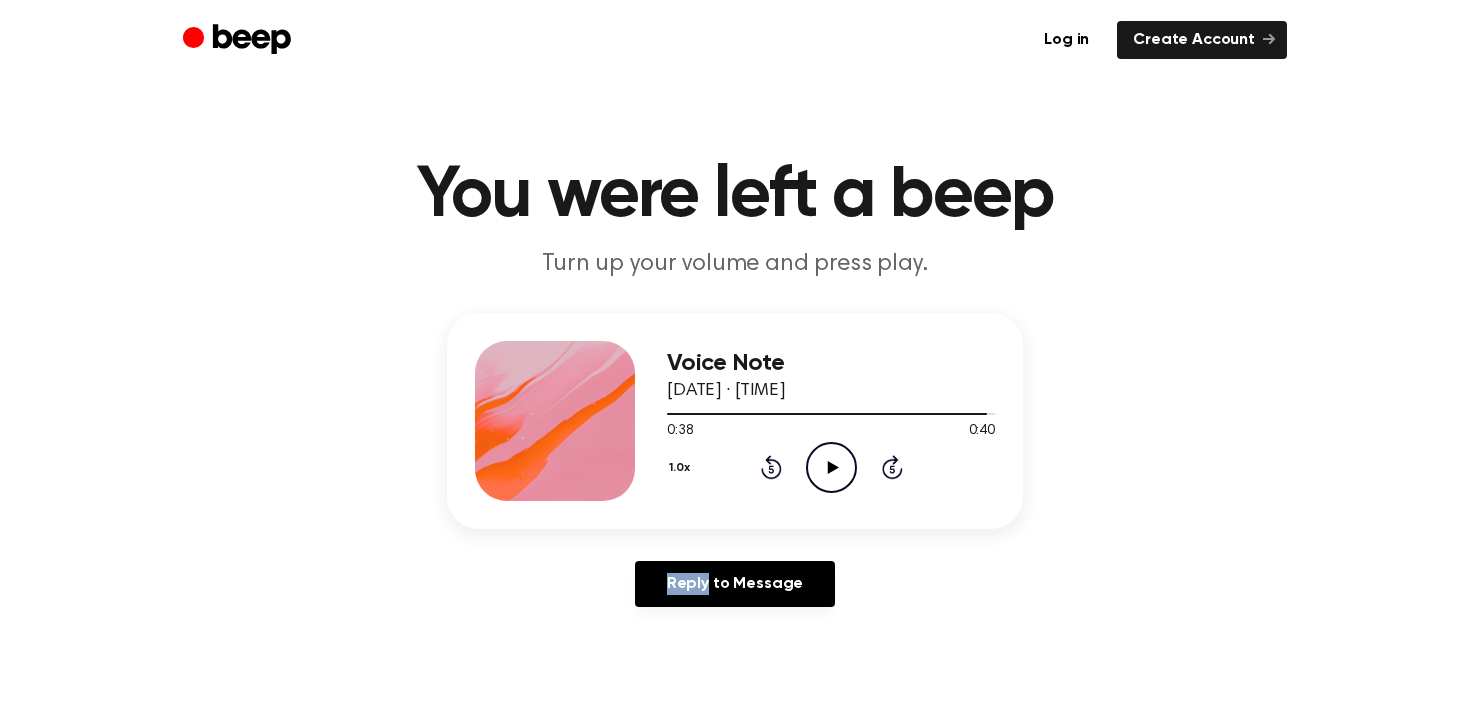 click on "Play Audio" 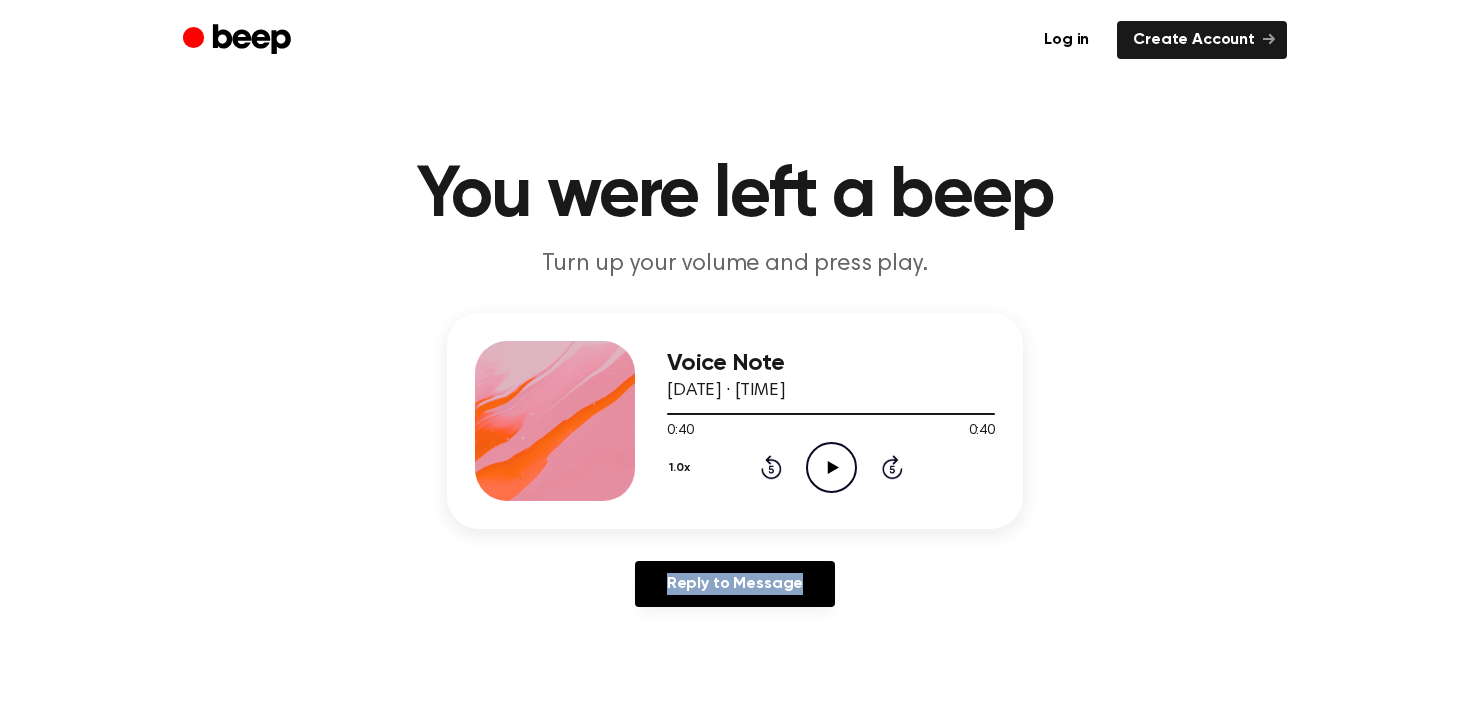 drag, startPoint x: 836, startPoint y: 476, endPoint x: 889, endPoint y: 572, distance: 109.65856 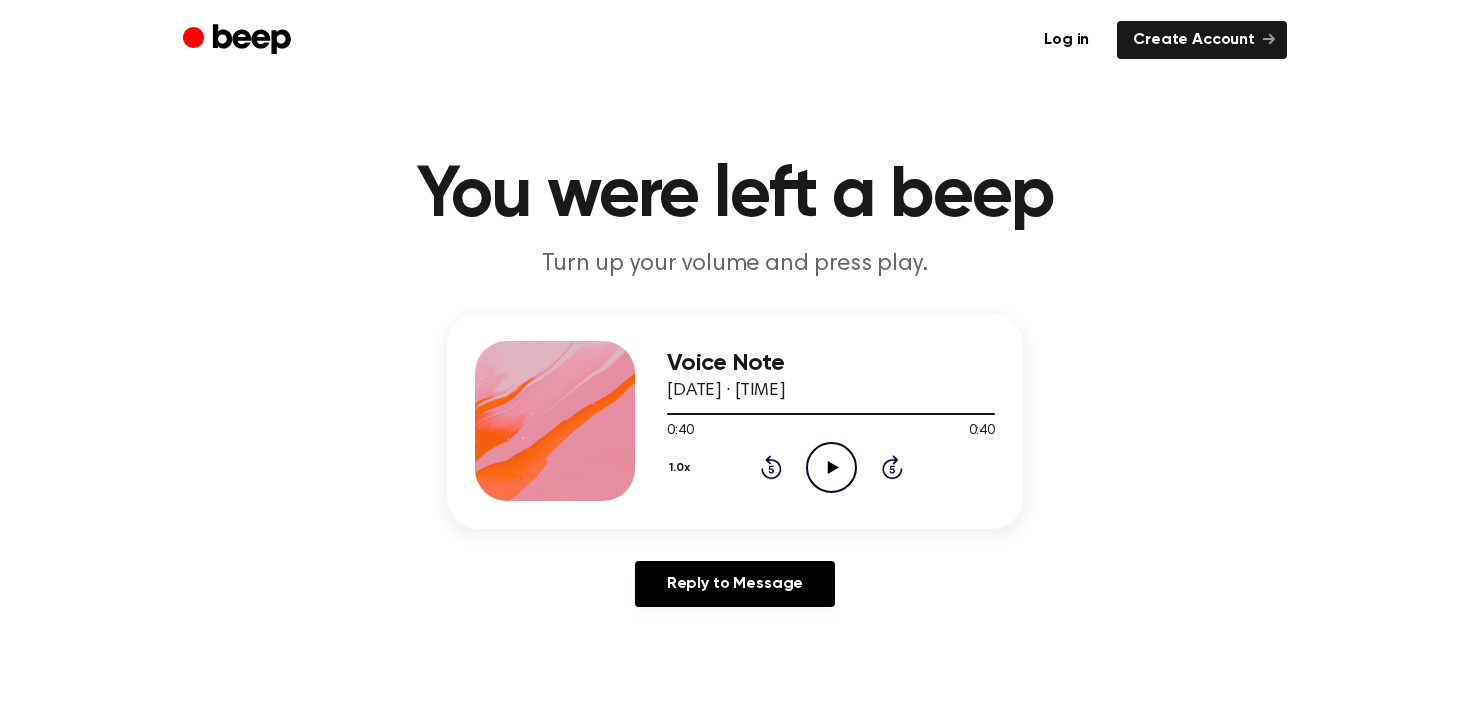 click on "Reply to Message" at bounding box center [735, 592] 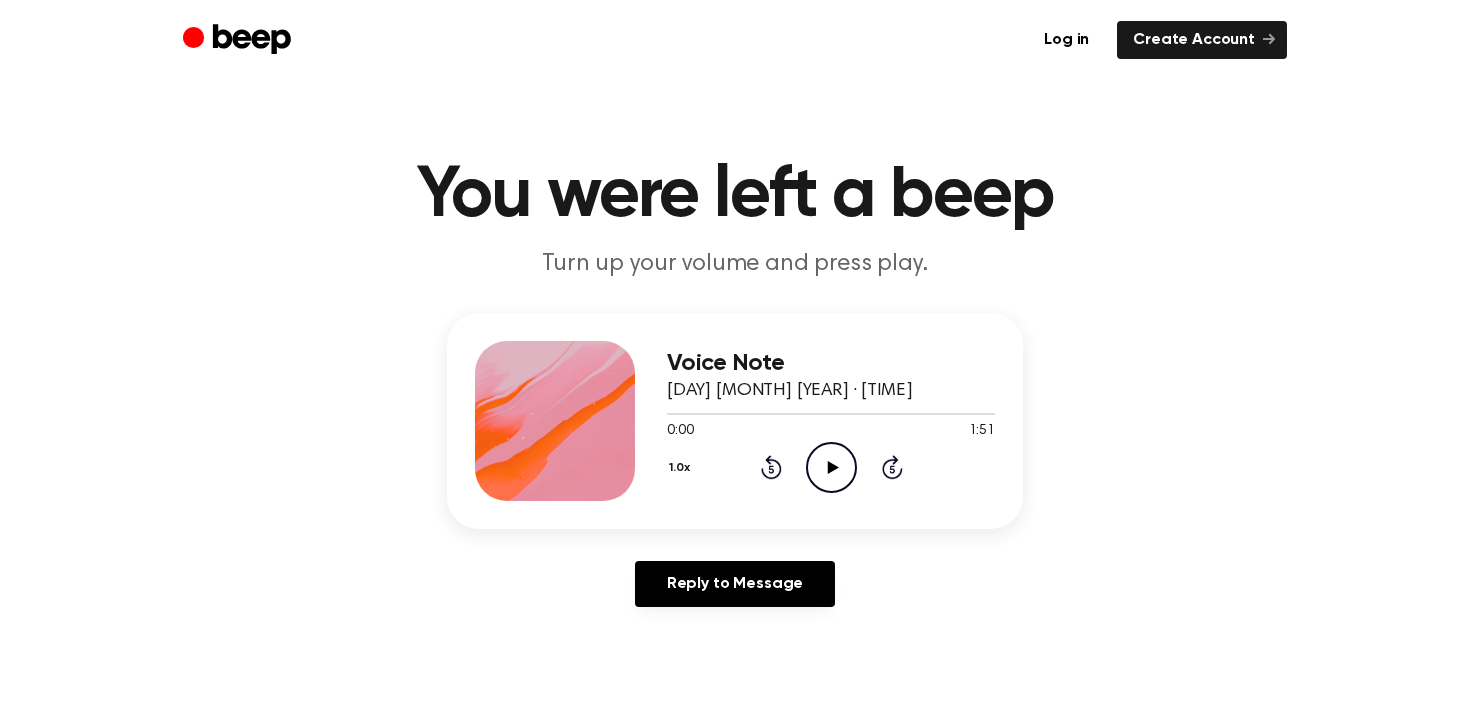 scroll, scrollTop: 0, scrollLeft: 0, axis: both 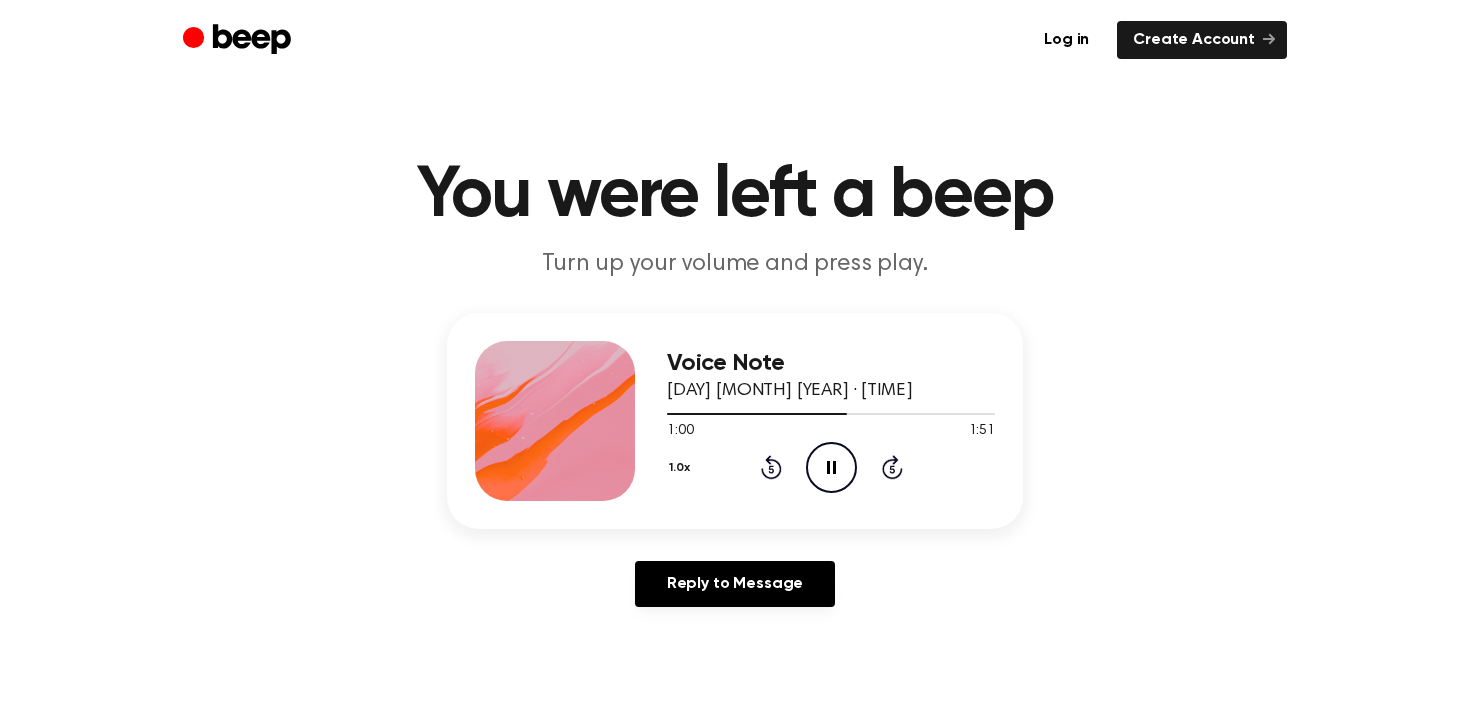 click on "Pause Audio" 